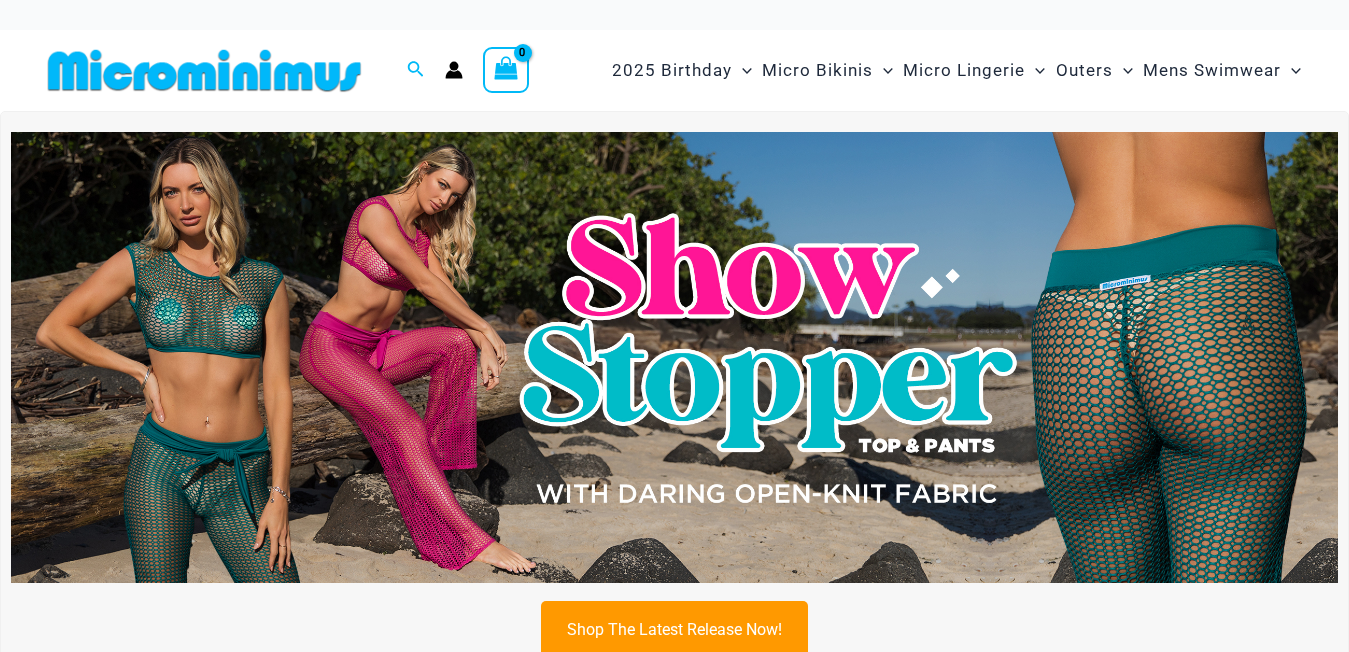 scroll, scrollTop: 6, scrollLeft: 0, axis: vertical 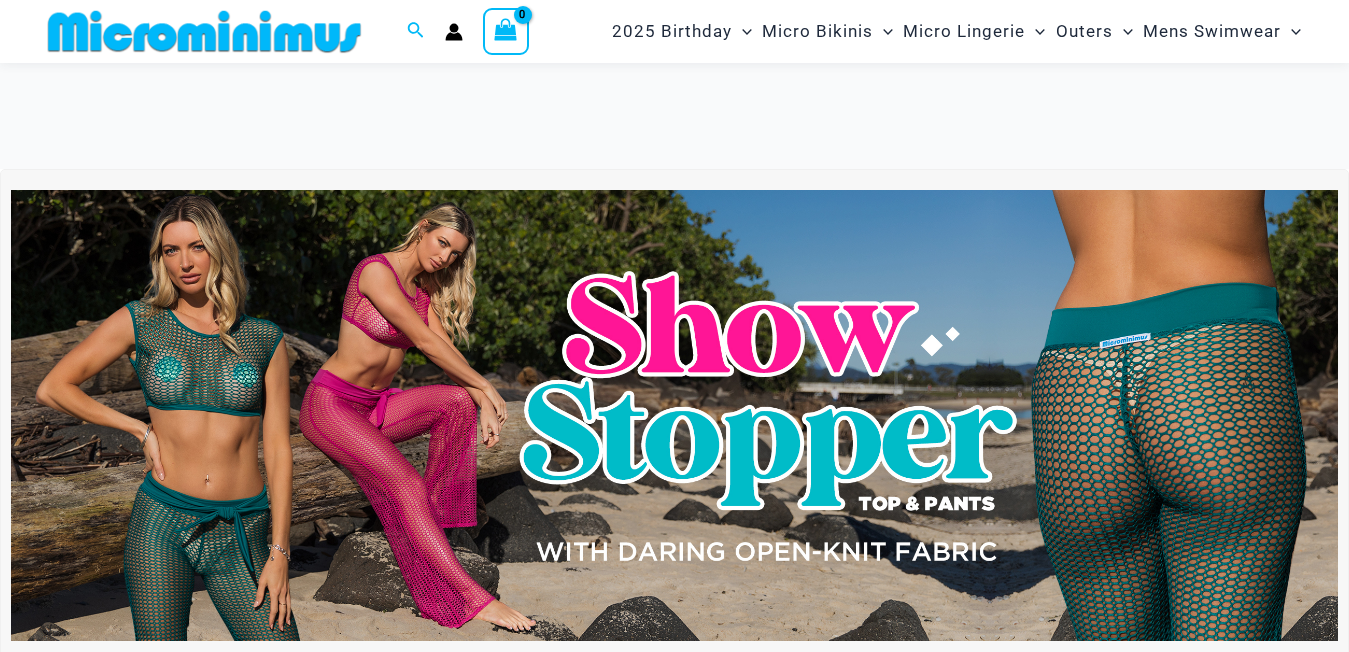 click at bounding box center (202, 1231) 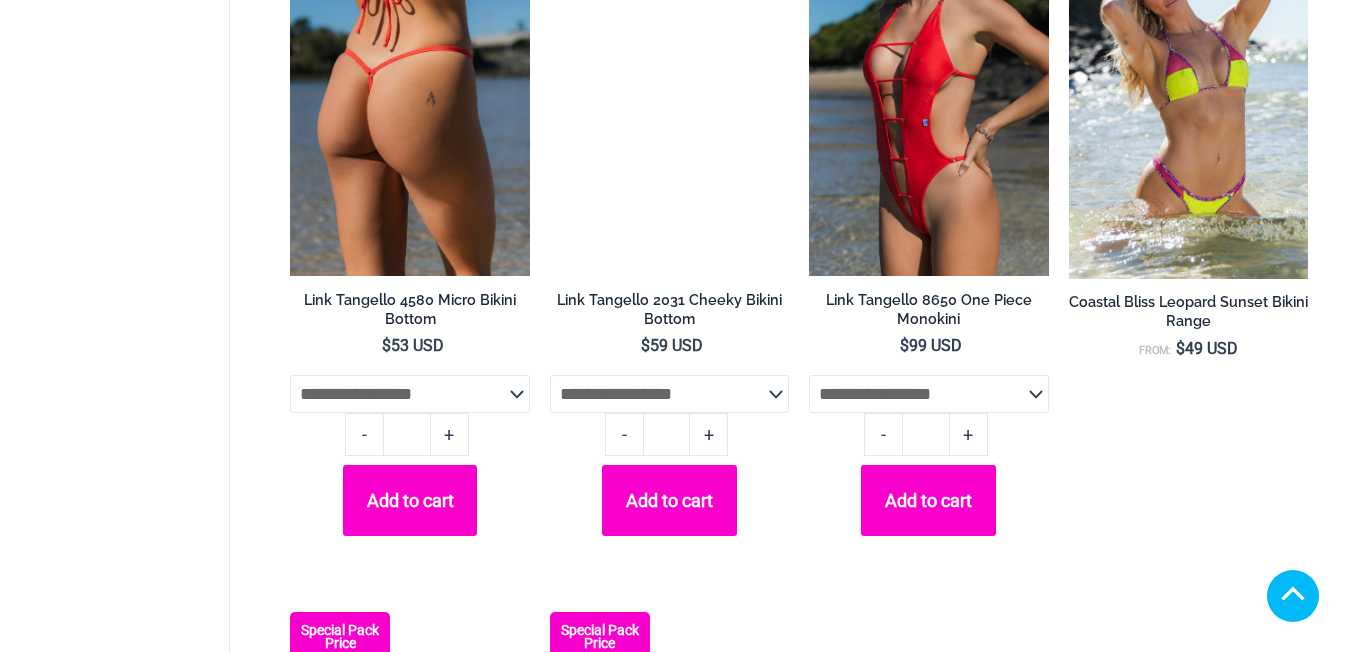 scroll, scrollTop: 1637, scrollLeft: 0, axis: vertical 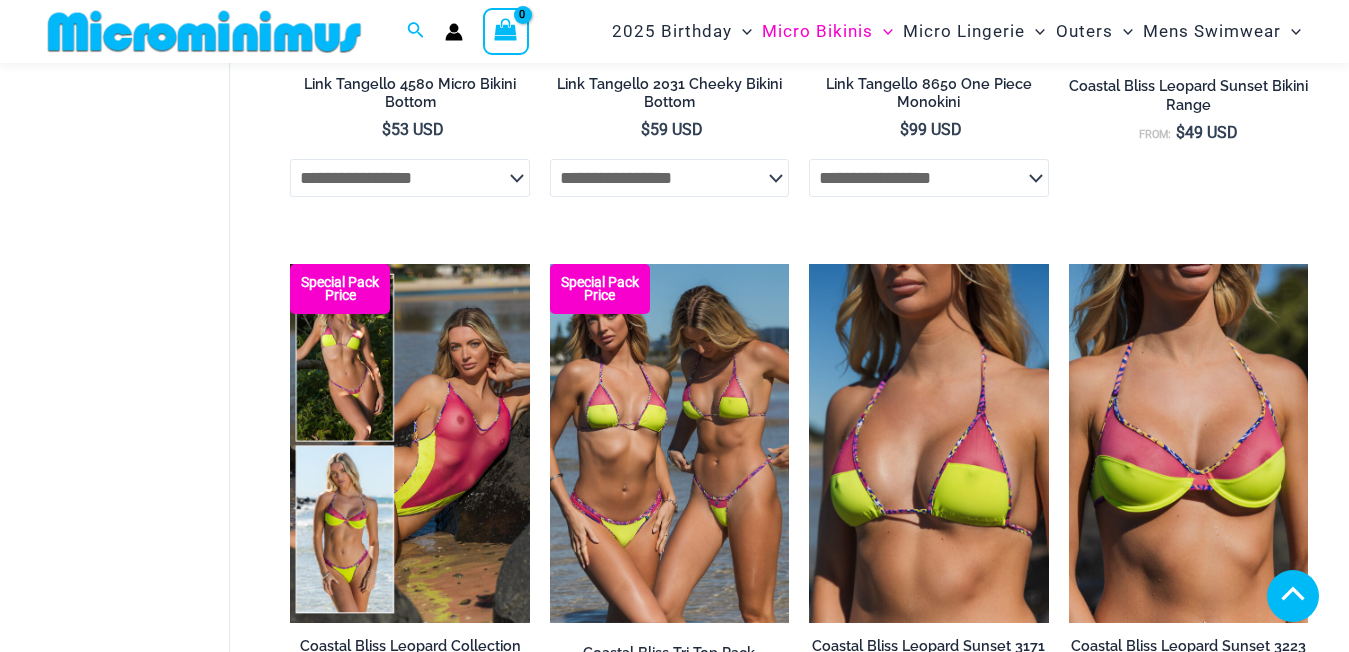 click at bounding box center [928, 1005] 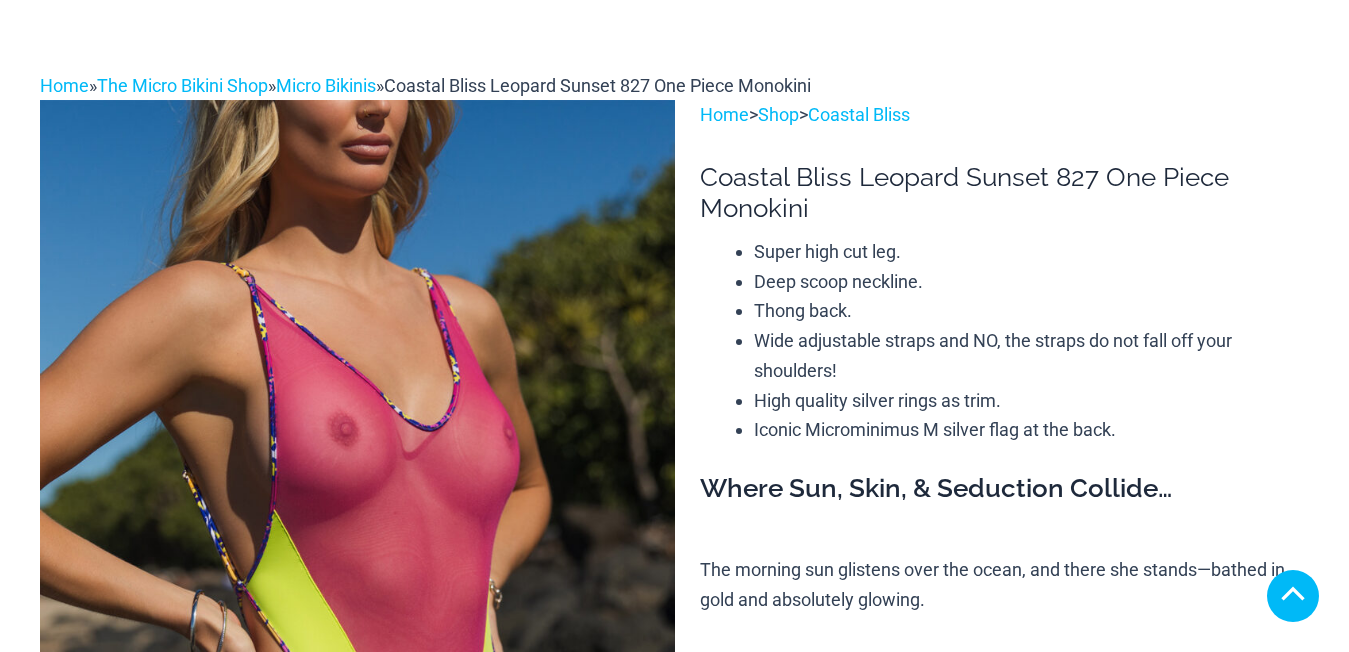 scroll, scrollTop: 500, scrollLeft: 0, axis: vertical 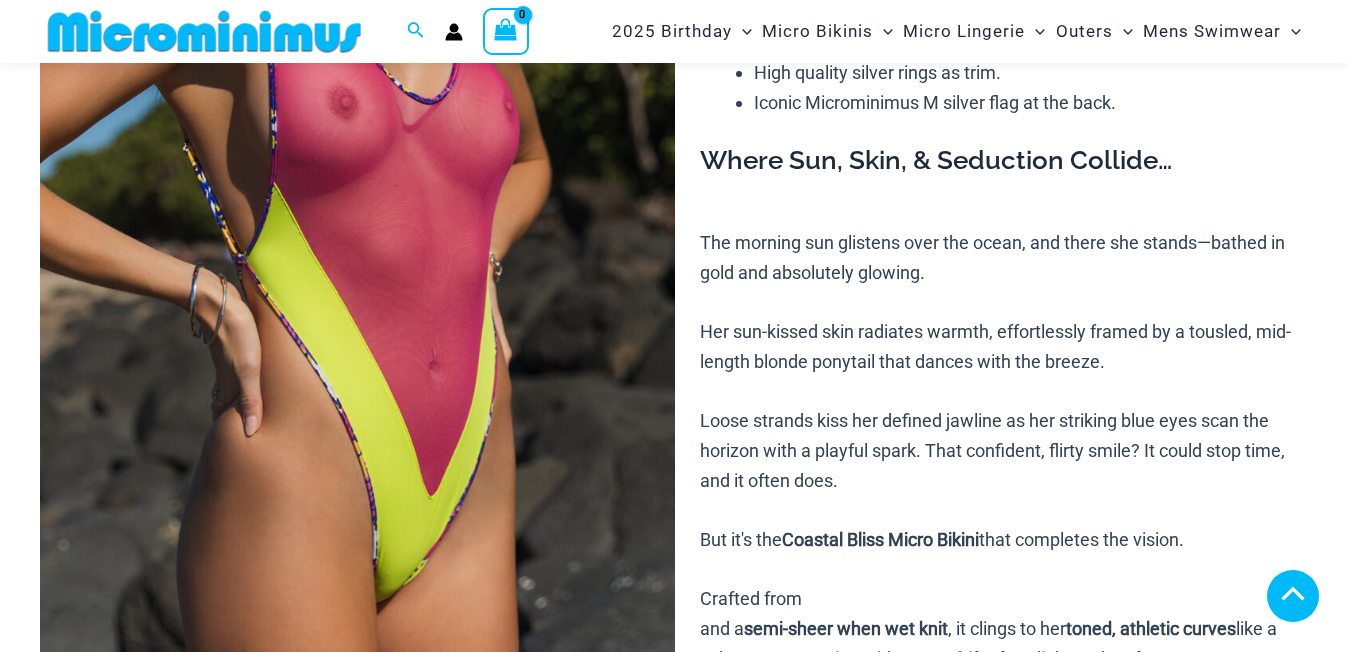 select 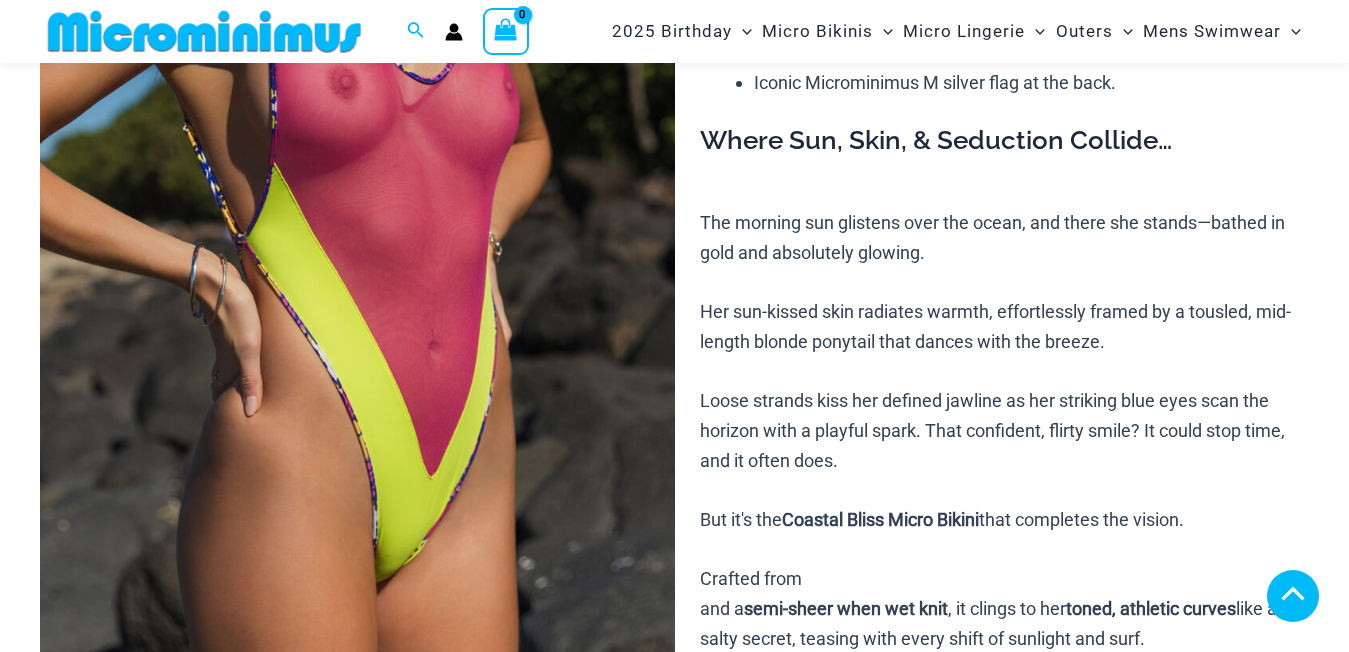 click 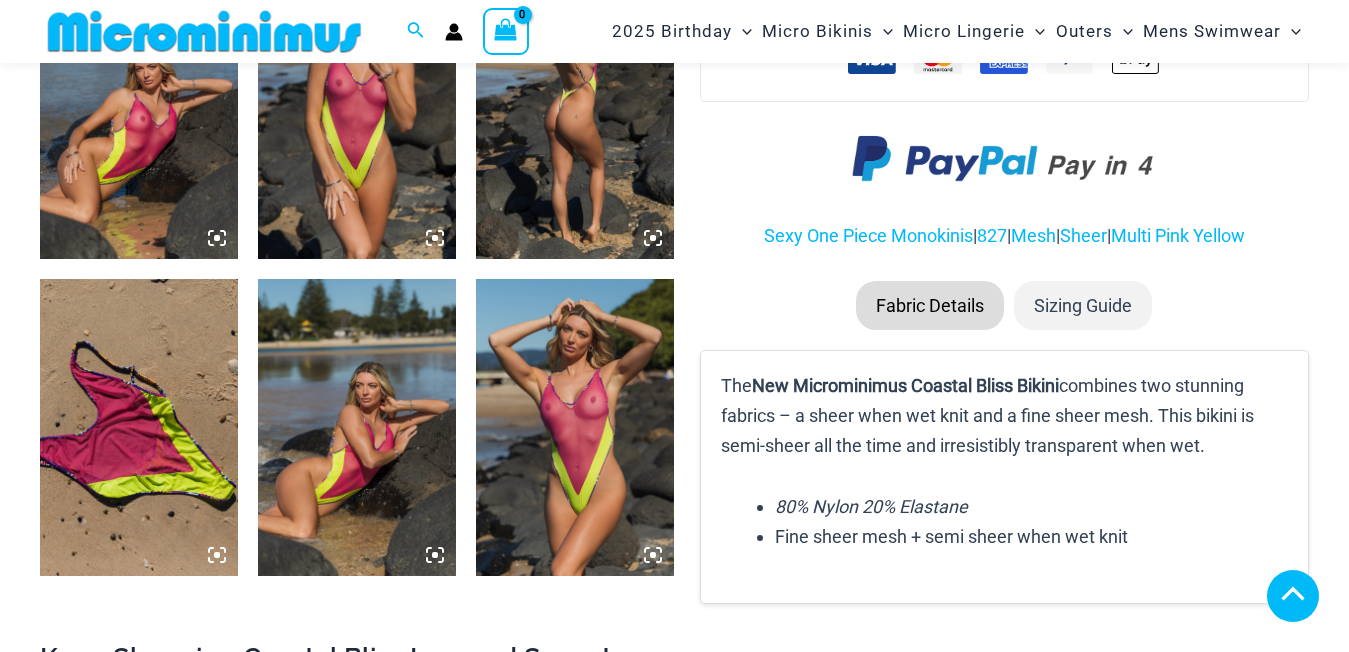 scroll, scrollTop: 1563, scrollLeft: 0, axis: vertical 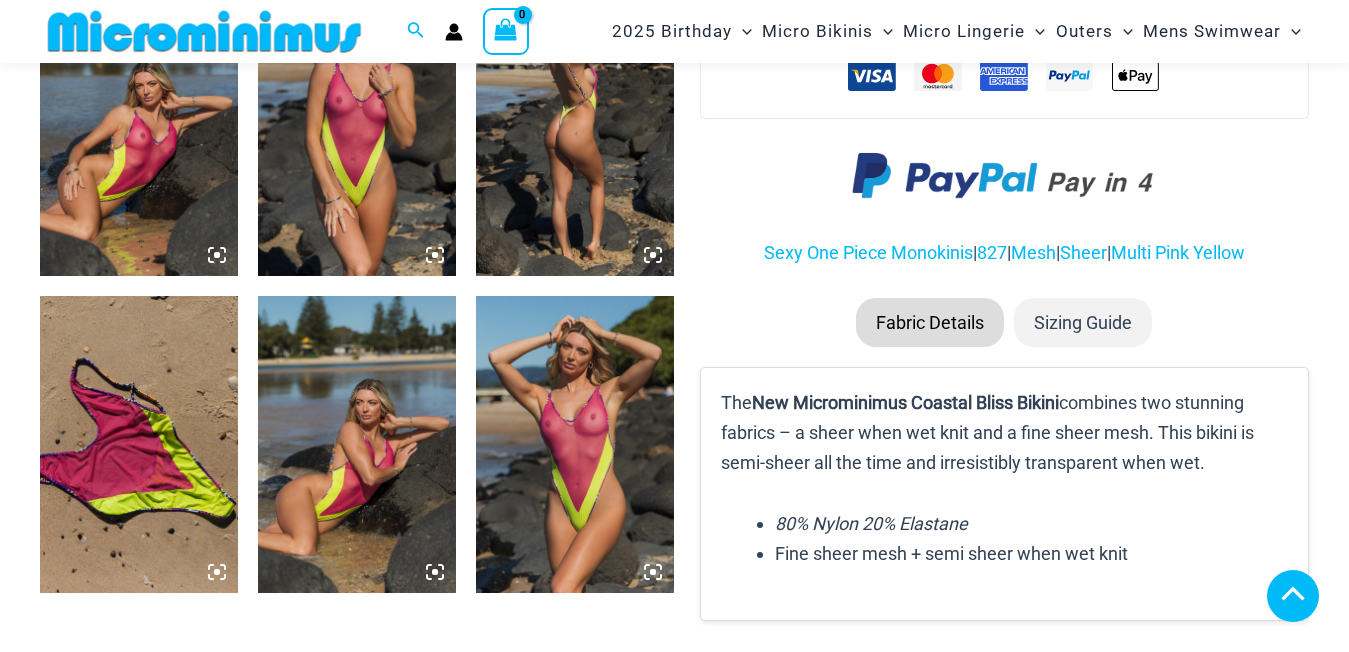 click 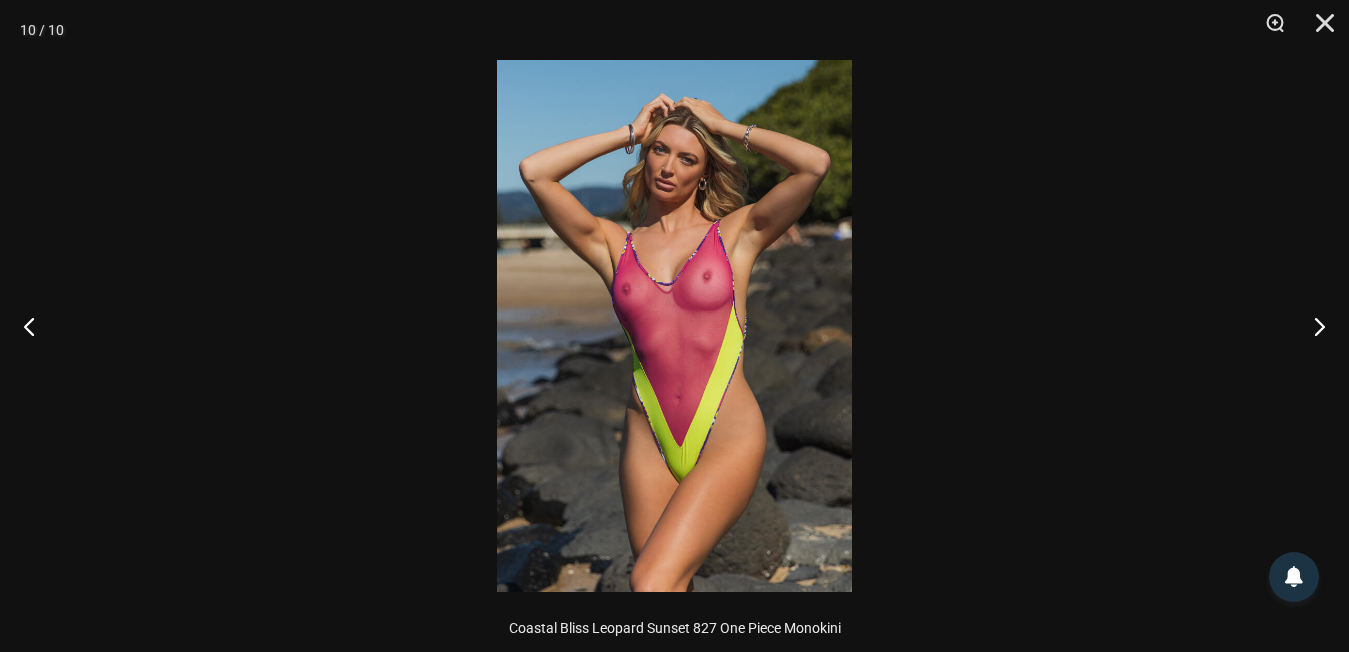 click at bounding box center (674, 326) 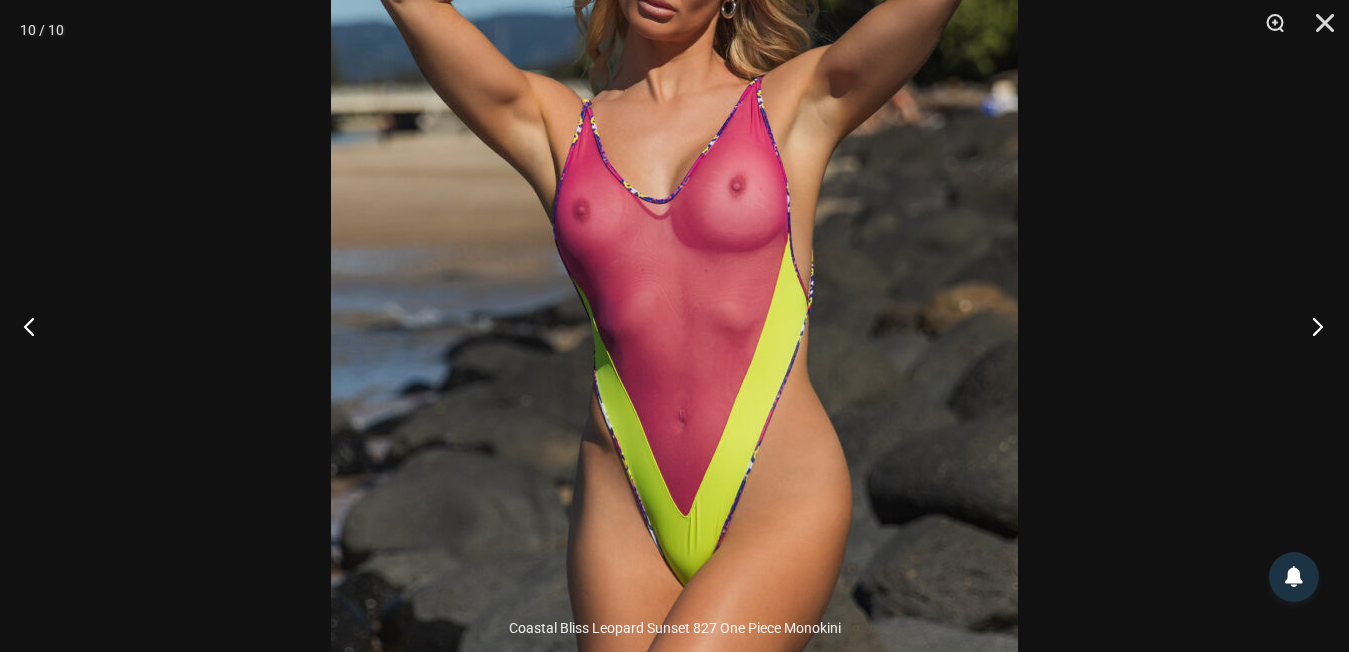 click at bounding box center [1311, 326] 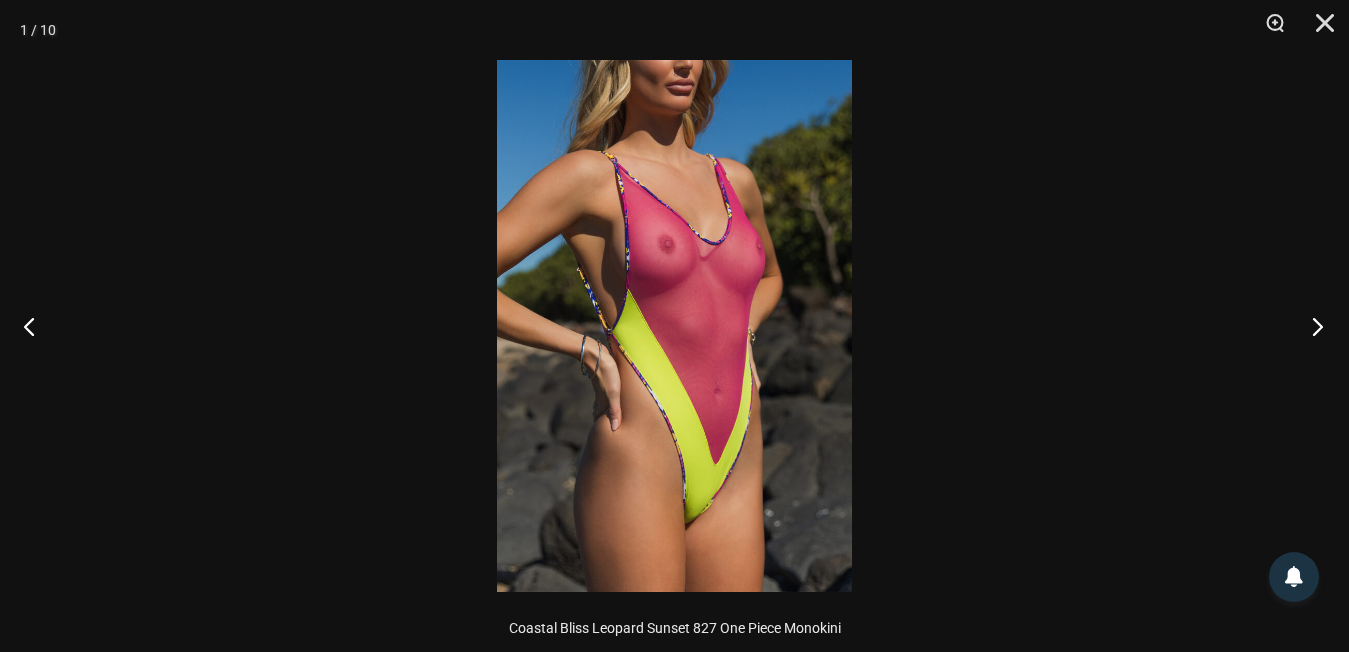 click at bounding box center [1311, 326] 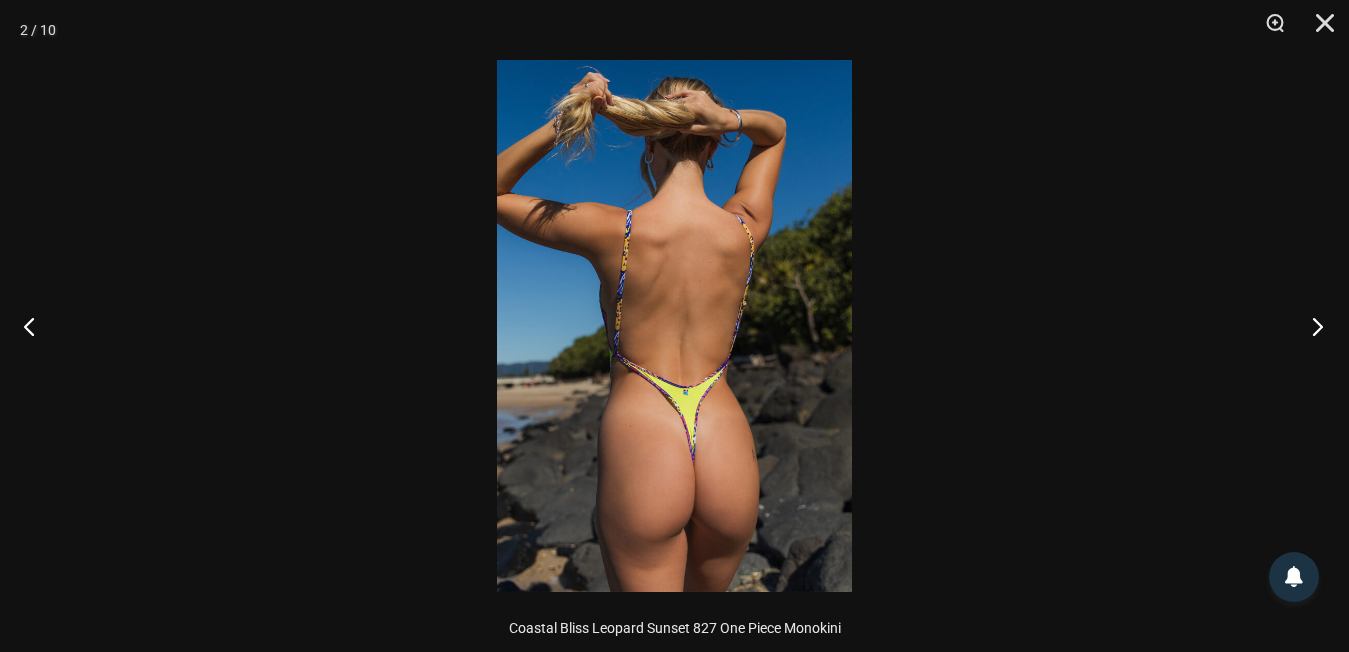 click at bounding box center (1311, 326) 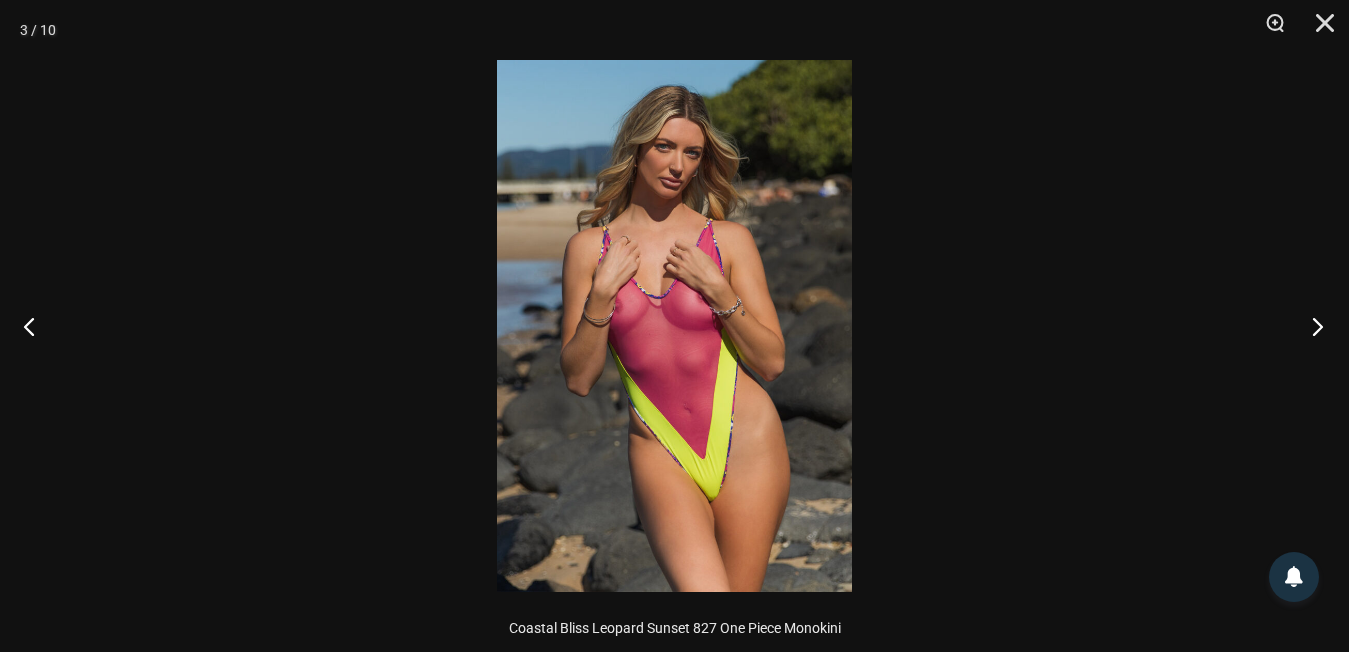 click at bounding box center (1311, 326) 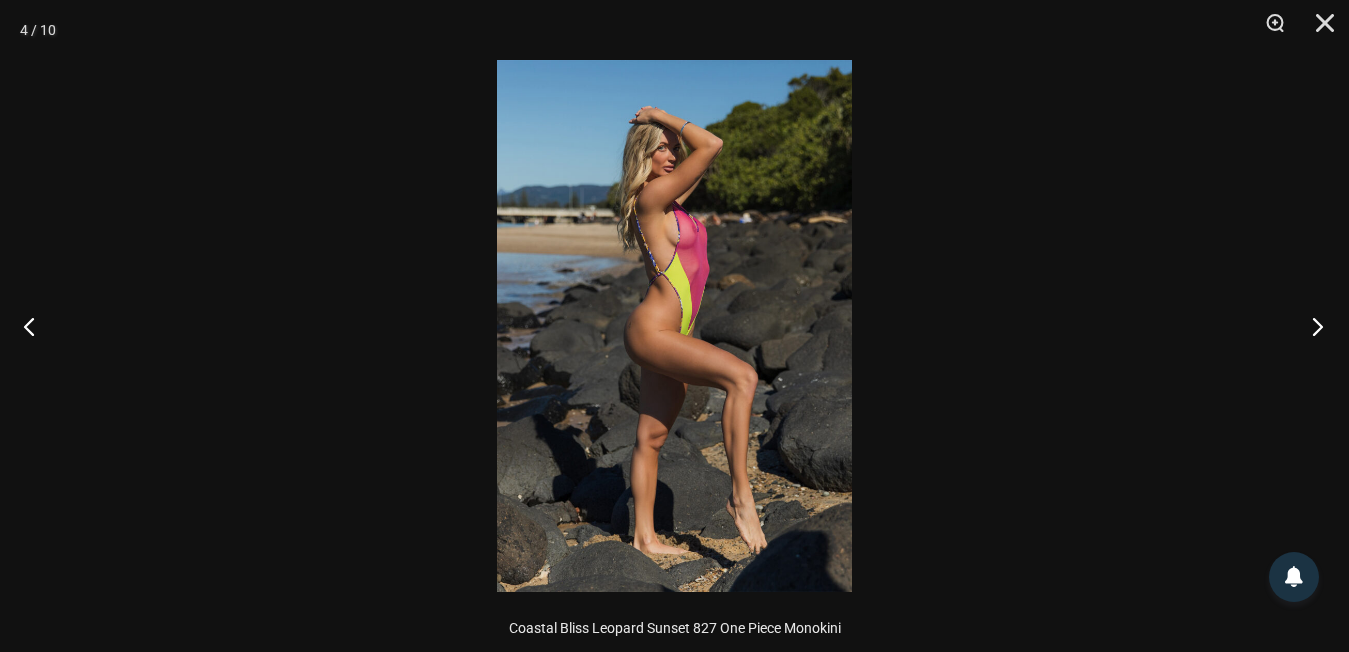 click at bounding box center (1311, 326) 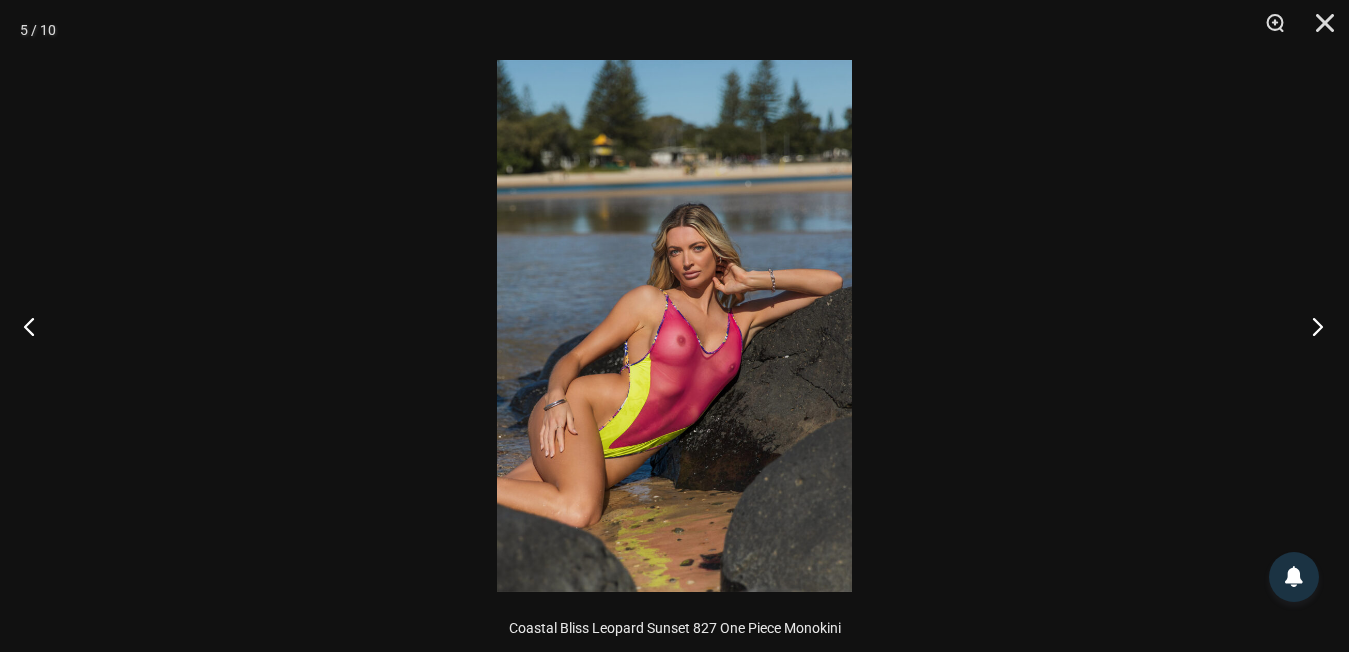 click at bounding box center [1311, 326] 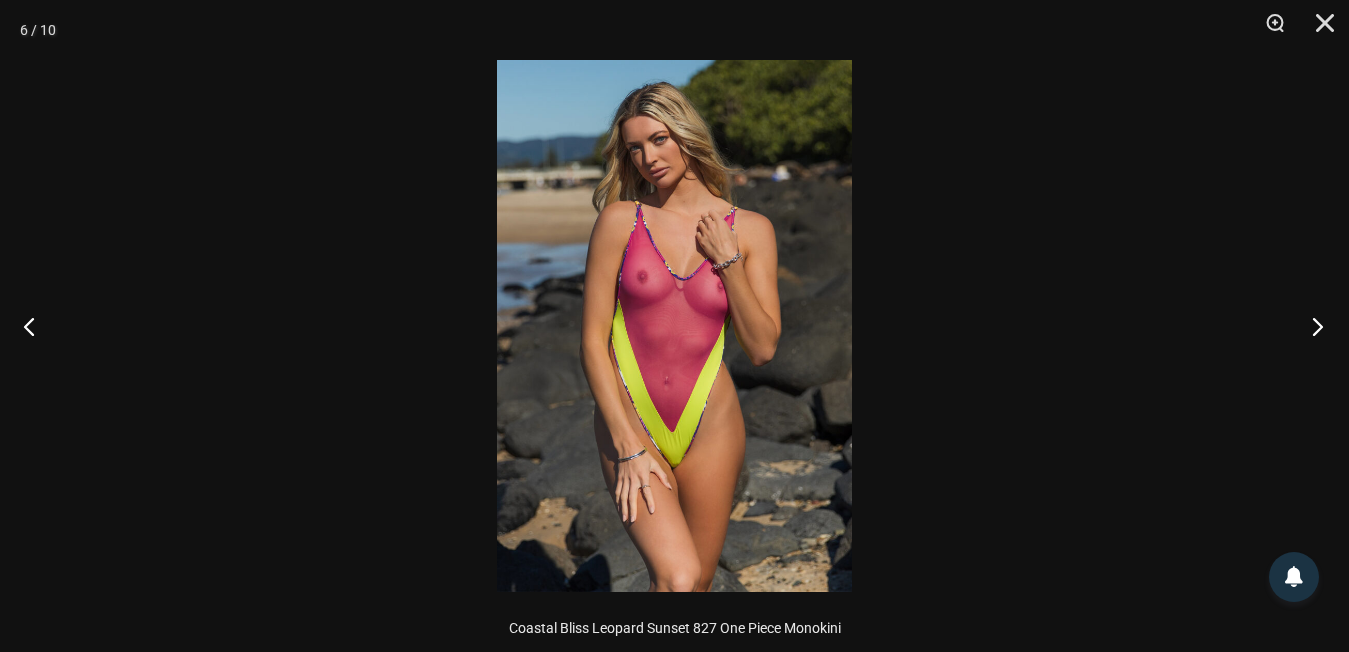 click at bounding box center (1311, 326) 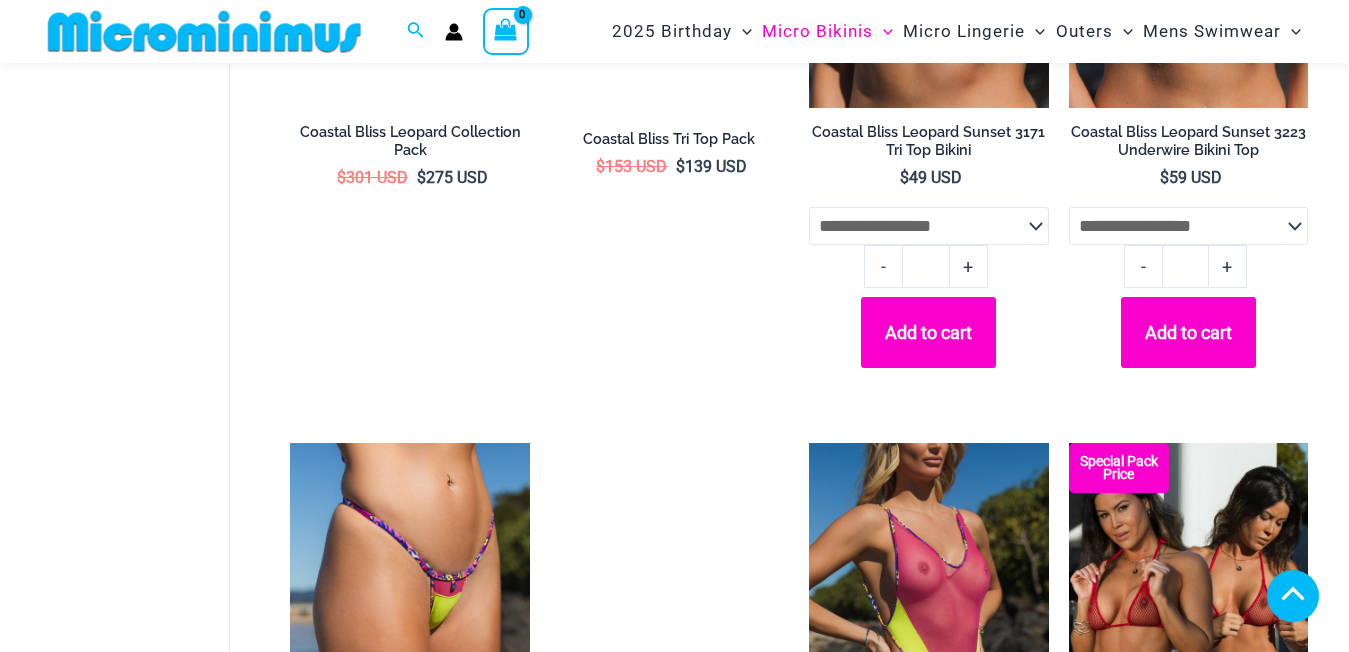 scroll, scrollTop: 1798, scrollLeft: 0, axis: vertical 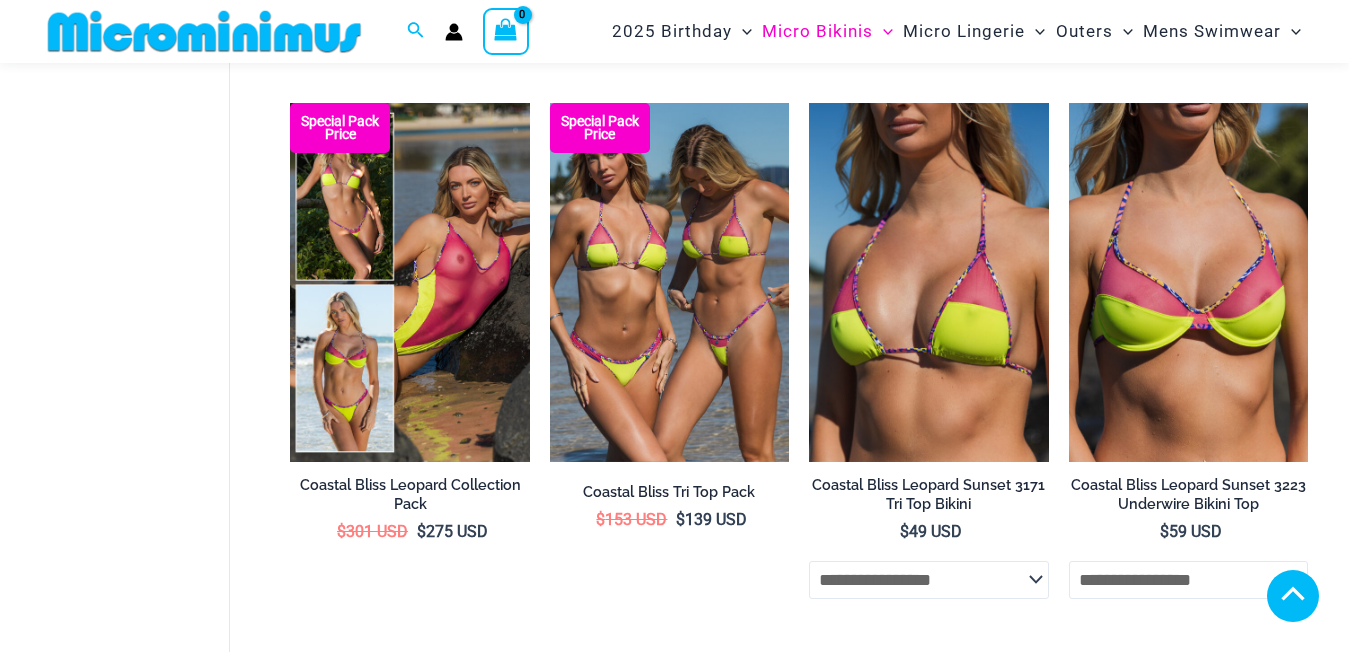 click at bounding box center [669, -281] 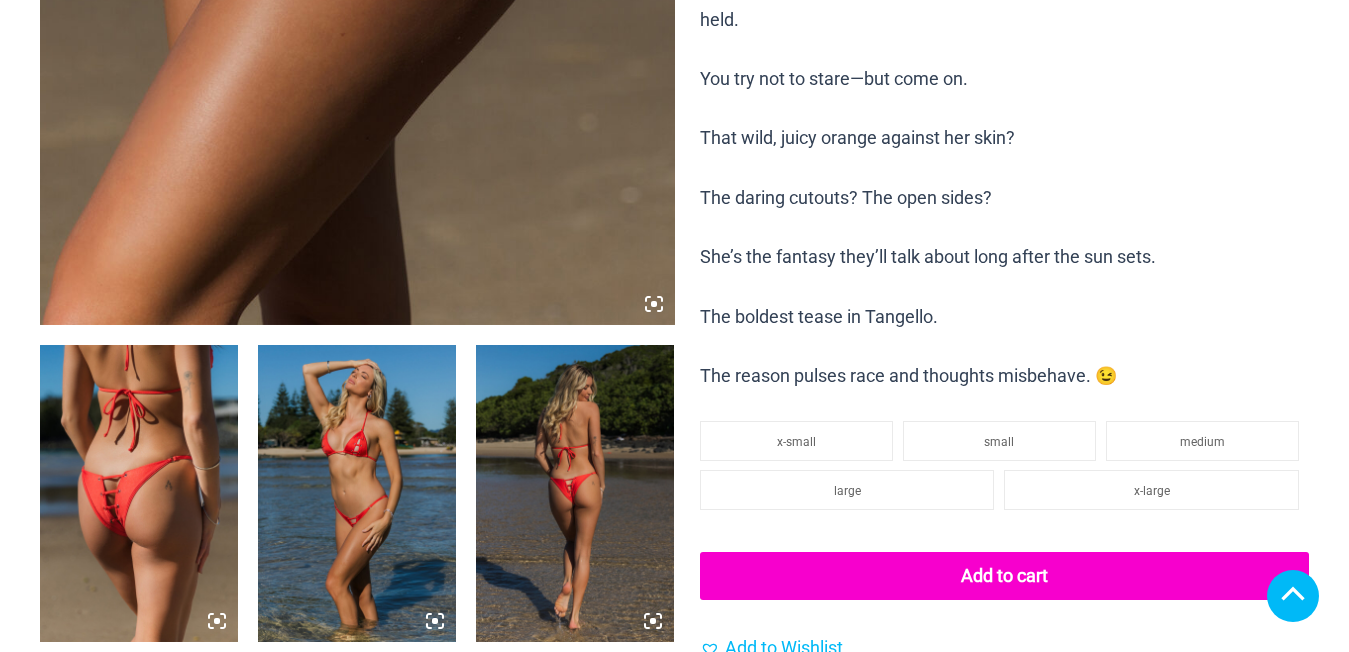scroll, scrollTop: 1000, scrollLeft: 0, axis: vertical 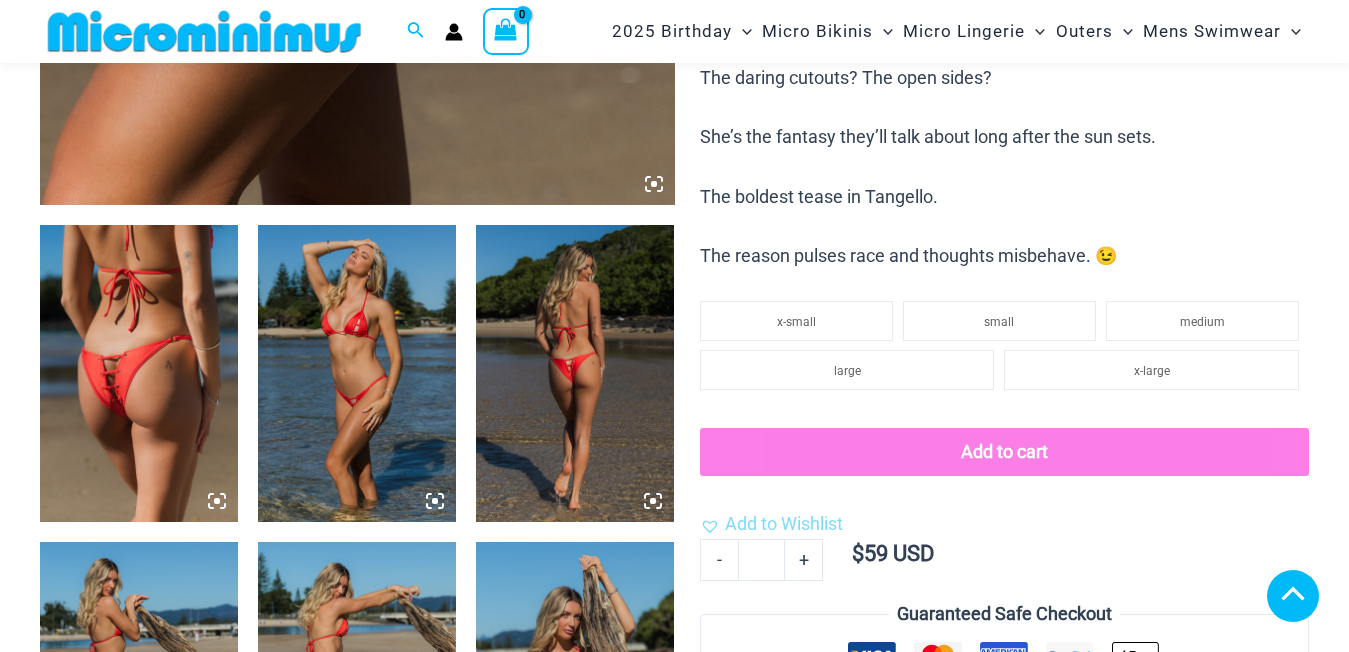 click 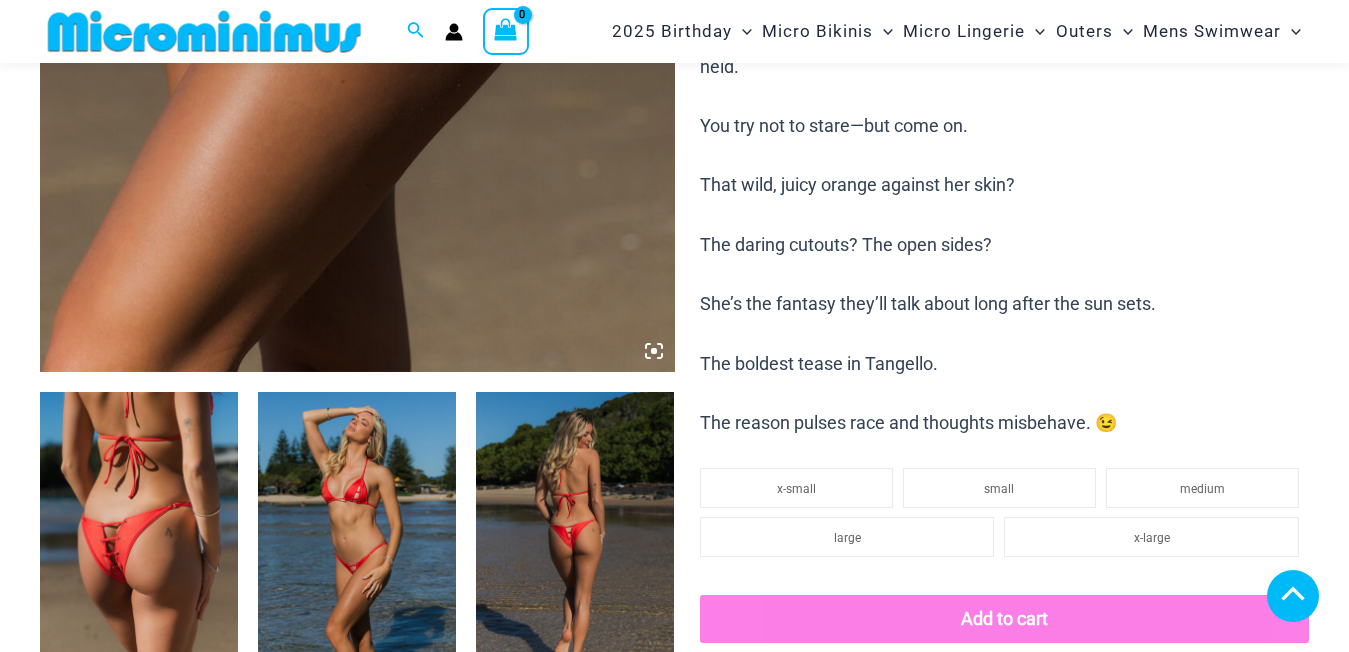 scroll, scrollTop: 909, scrollLeft: 0, axis: vertical 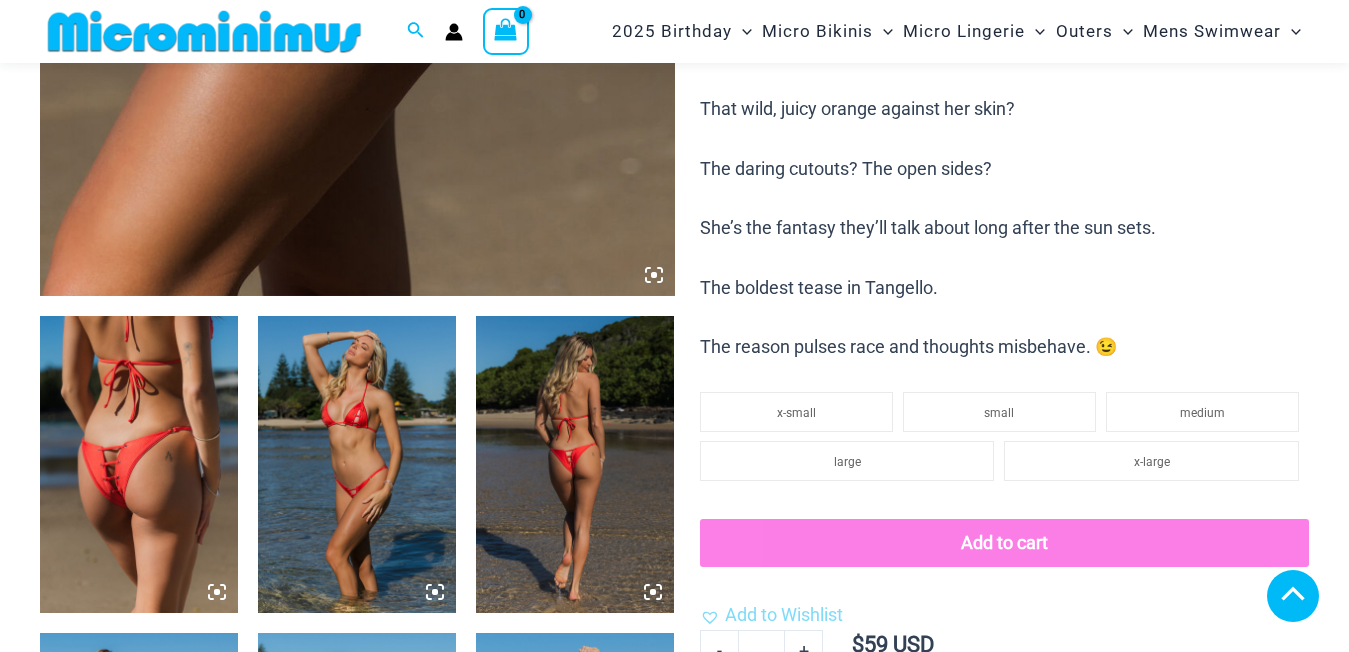 click 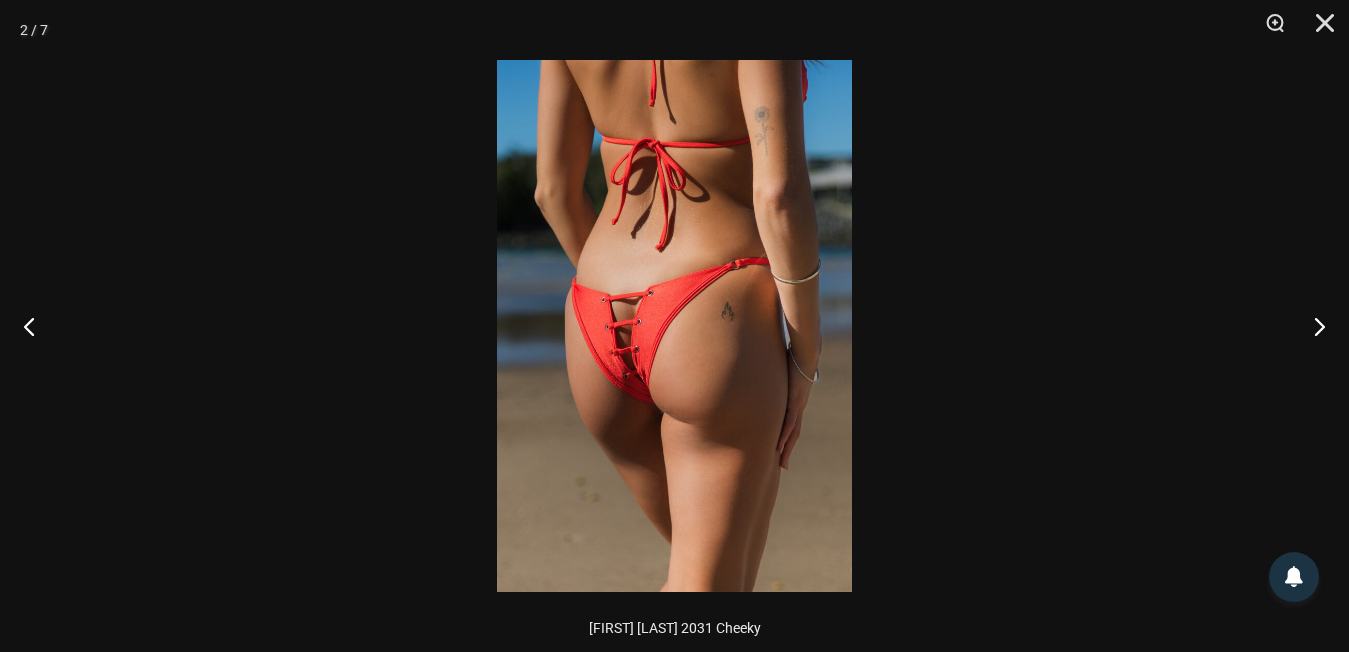 click at bounding box center (674, 326) 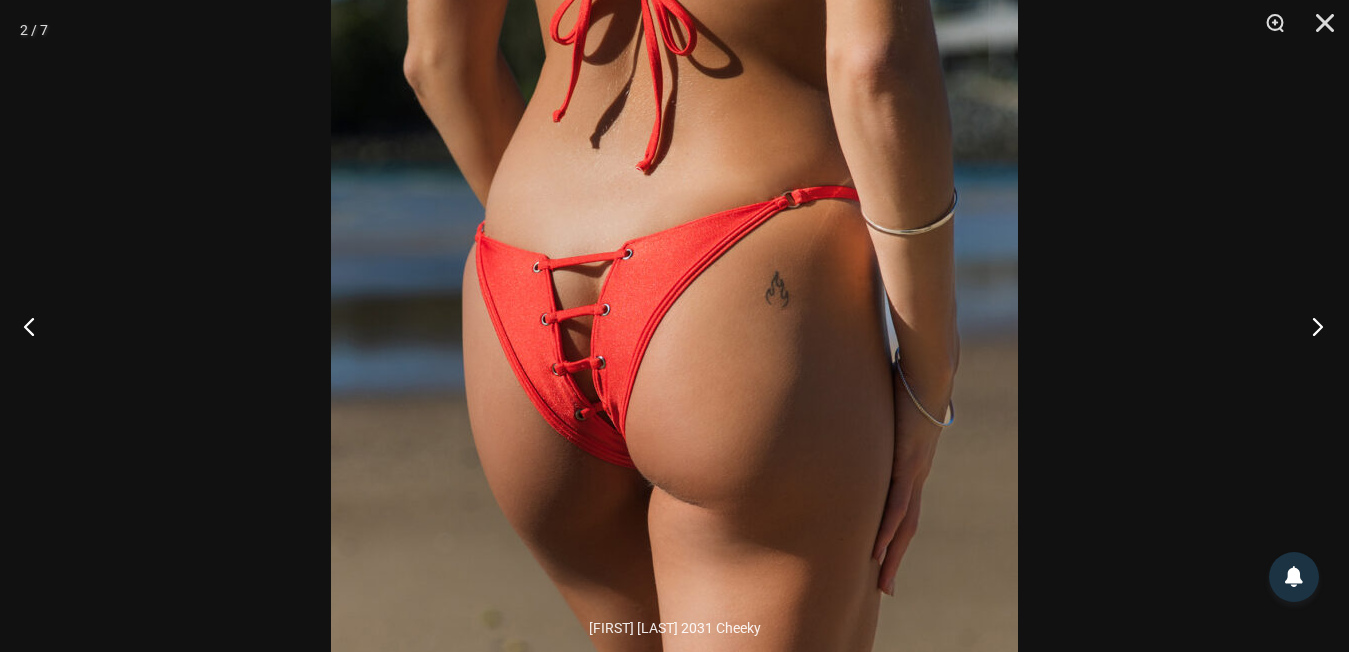 click at bounding box center (1311, 326) 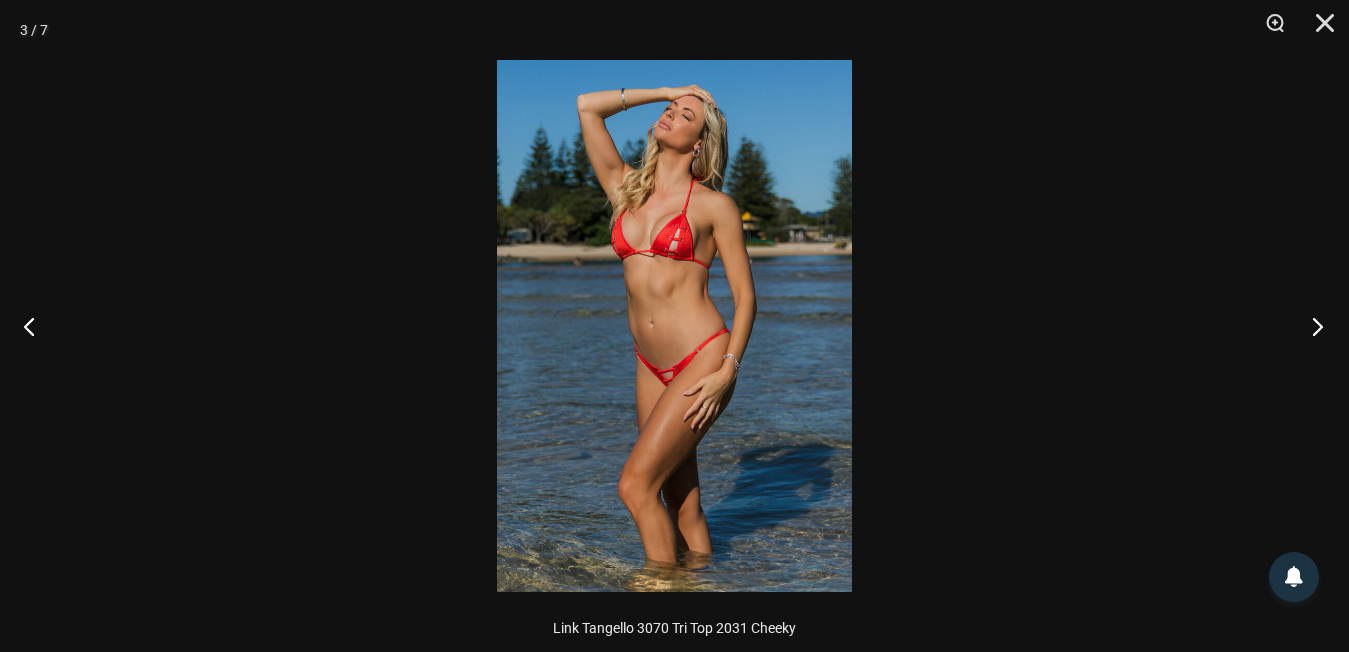 click at bounding box center [1311, 326] 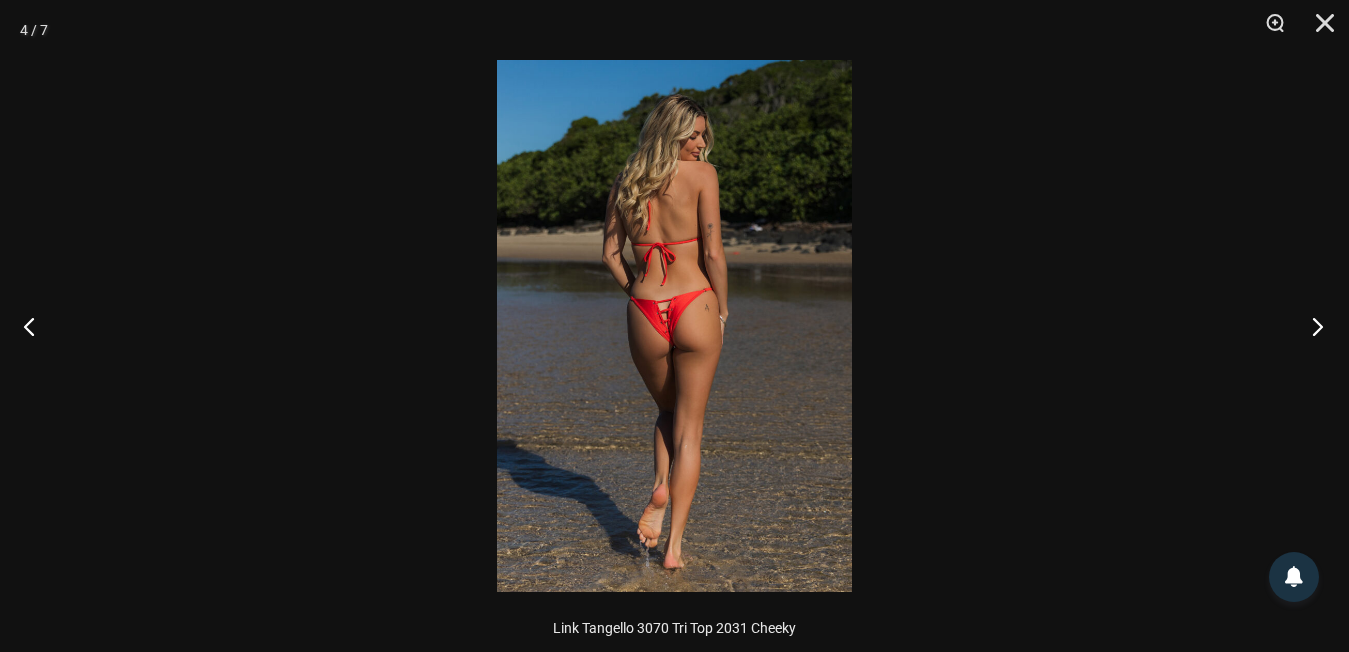 click at bounding box center (1311, 326) 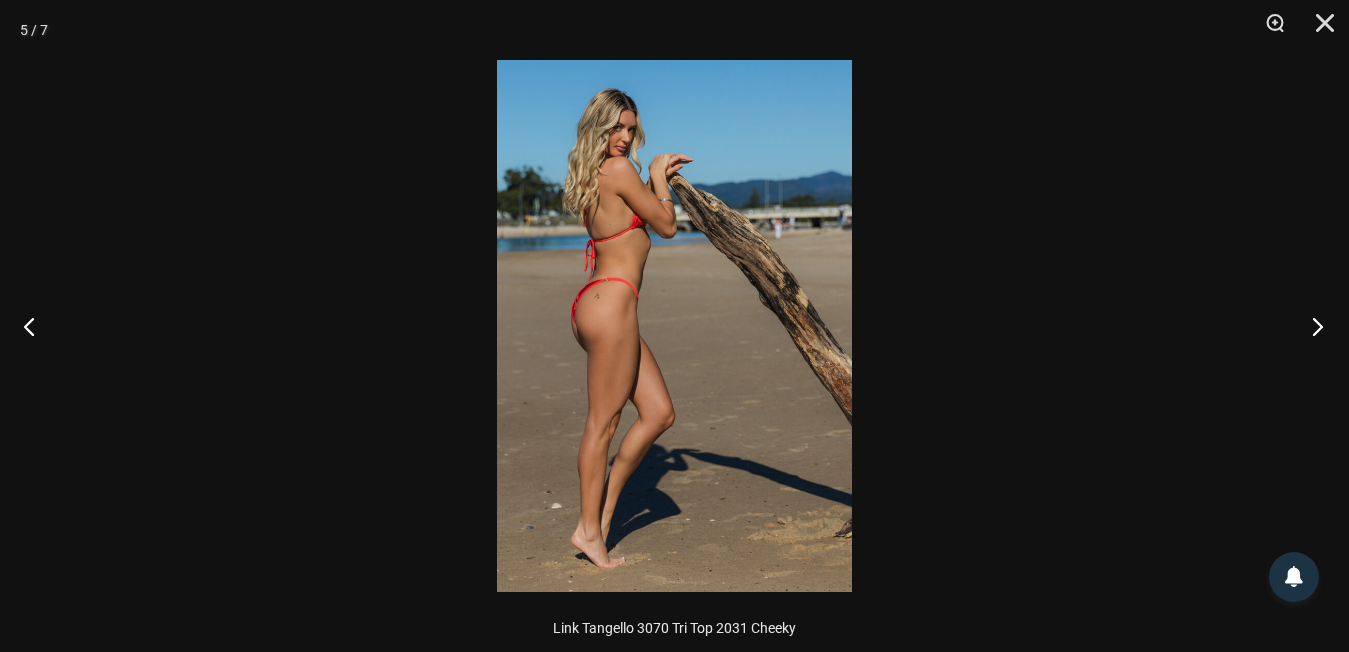 click at bounding box center [1311, 326] 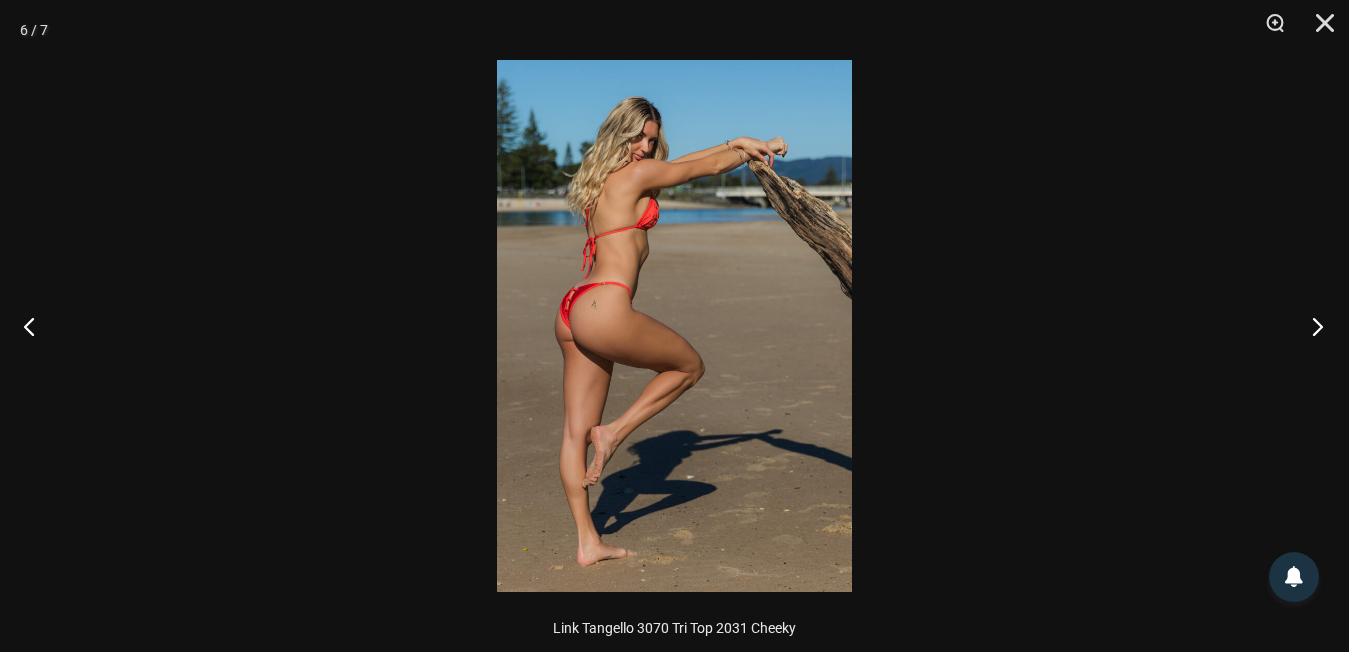 click at bounding box center (1311, 326) 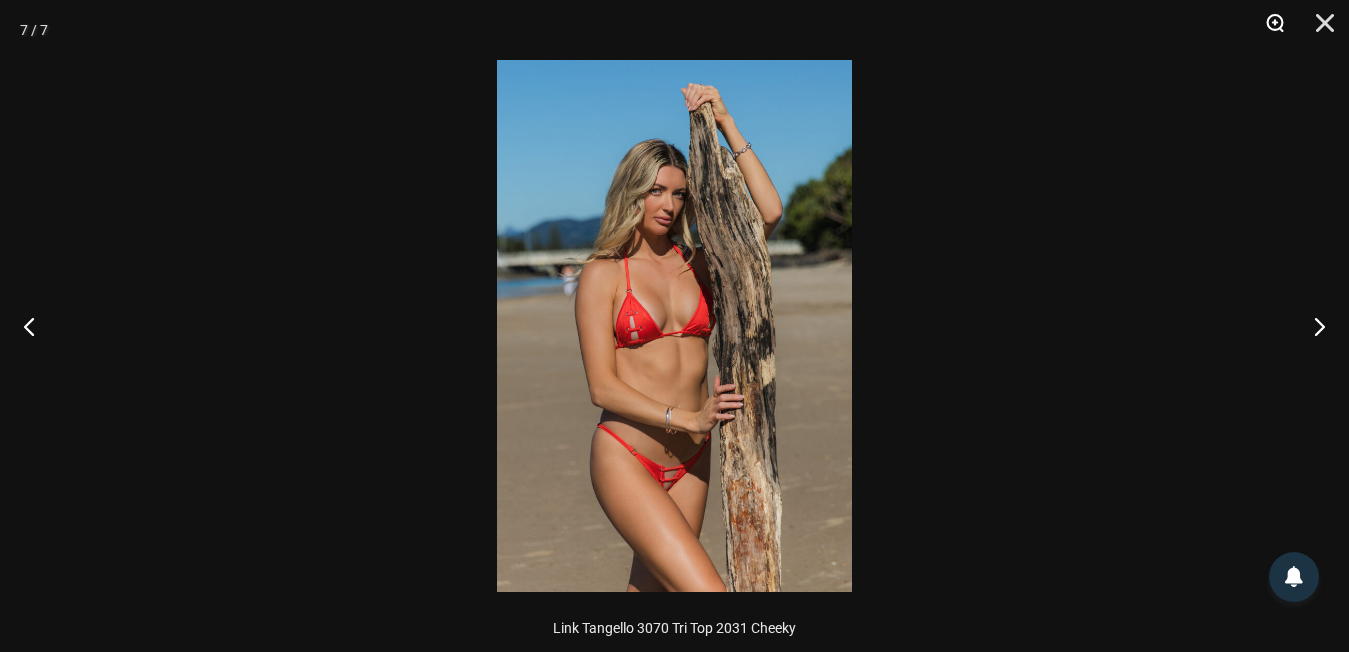click at bounding box center [1268, 30] 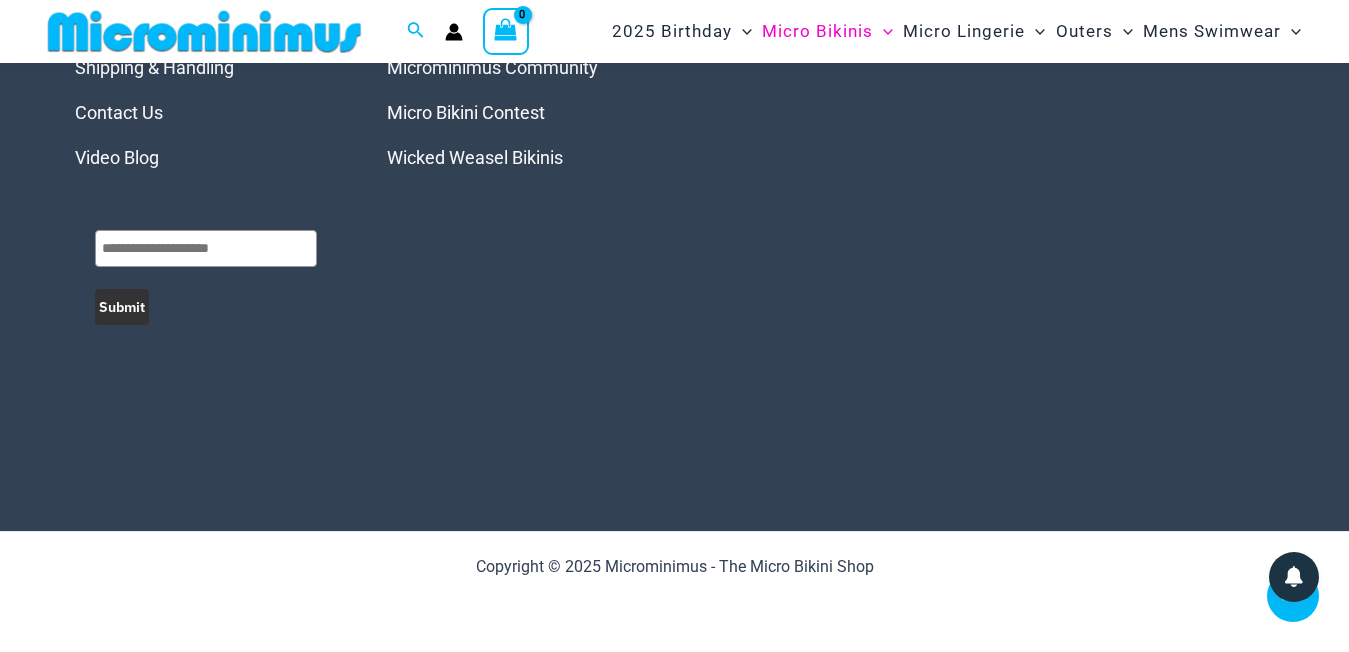scroll, scrollTop: 5566, scrollLeft: 0, axis: vertical 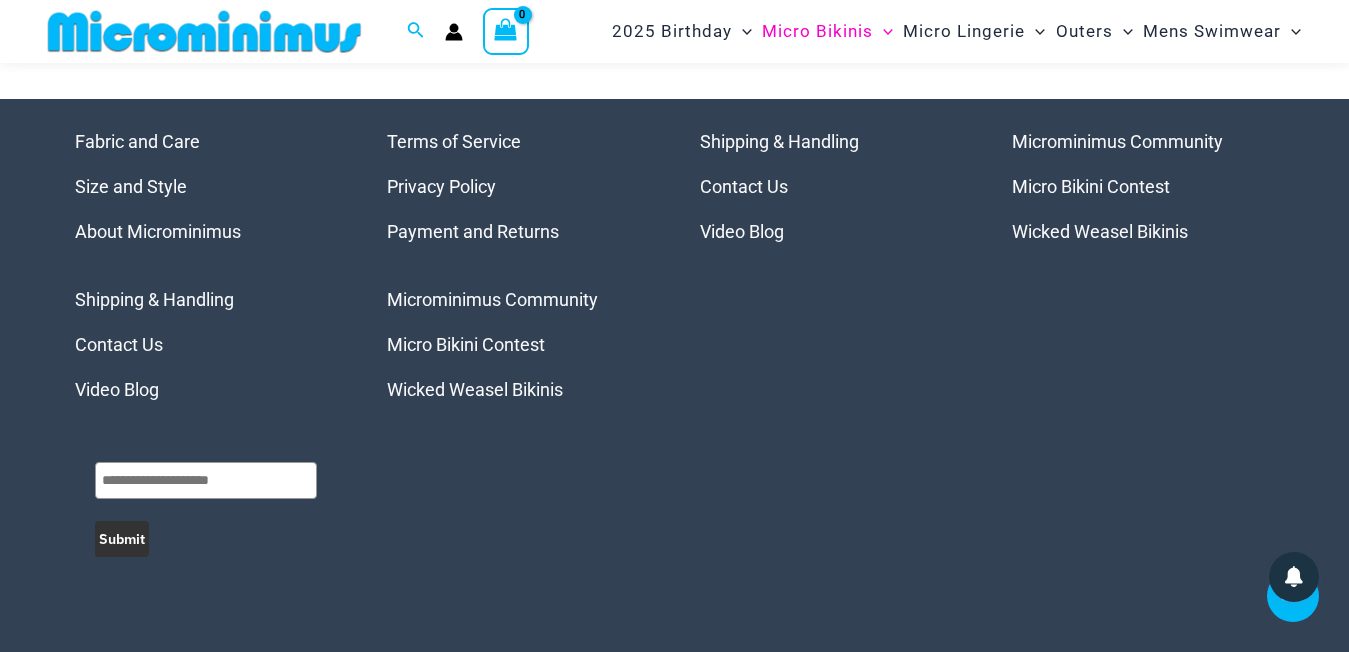 click on "3" at bounding box center [473, -9] 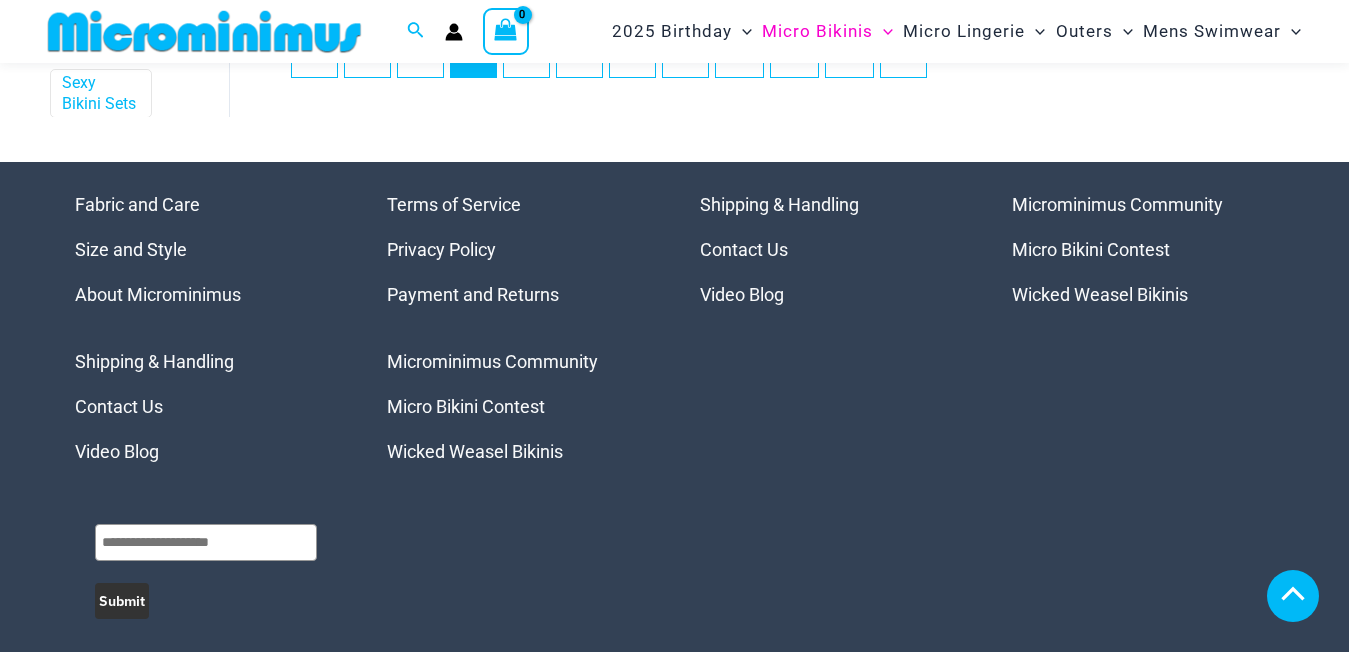 scroll, scrollTop: 4780, scrollLeft: 0, axis: vertical 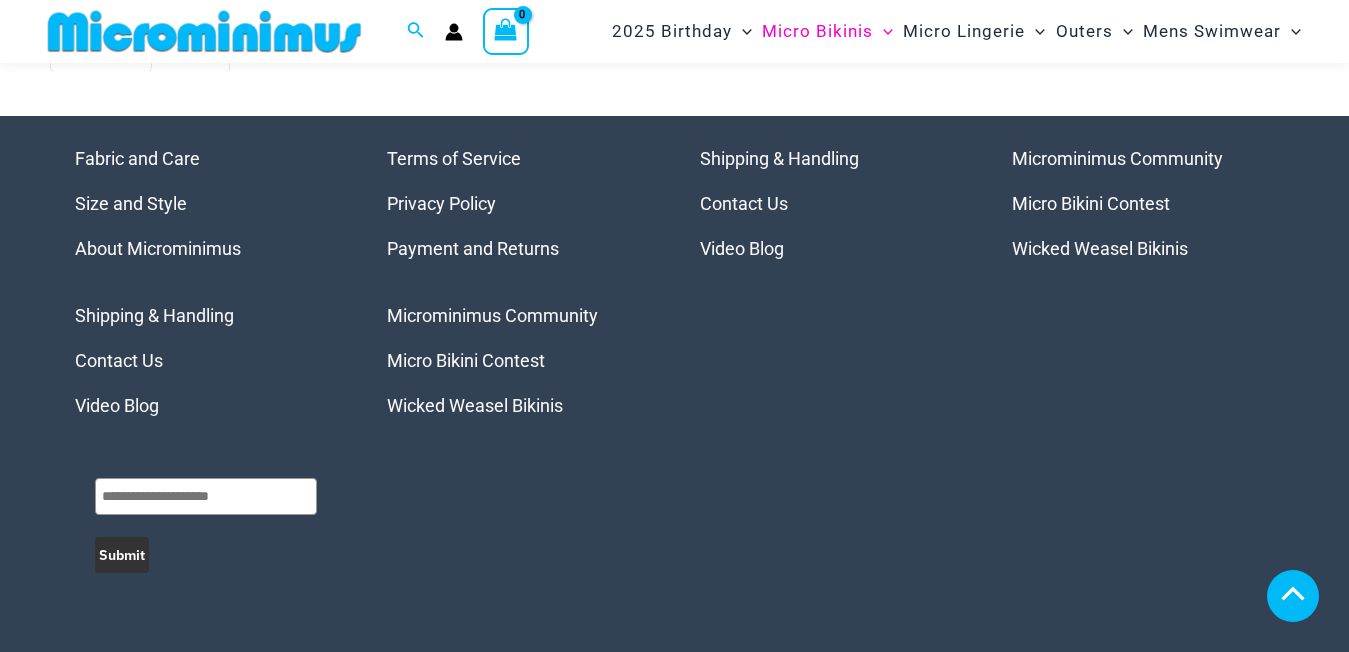 click on "4" at bounding box center (526, 7) 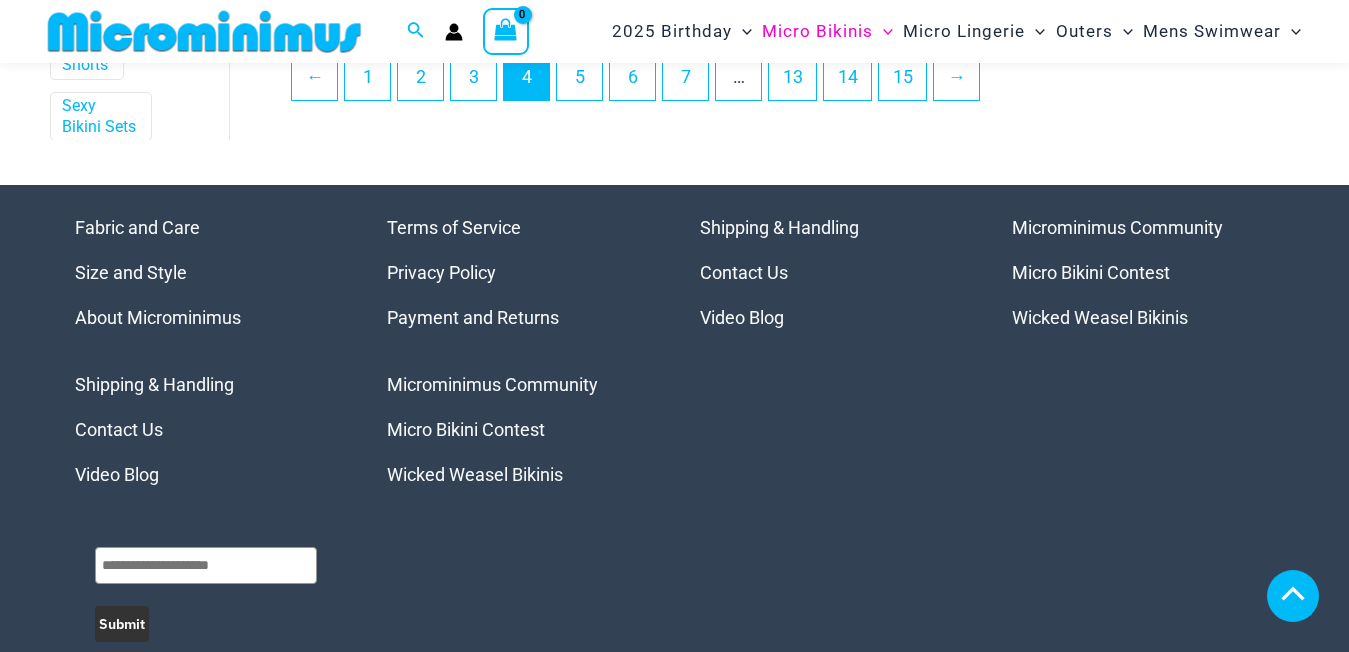 scroll, scrollTop: 4800, scrollLeft: 0, axis: vertical 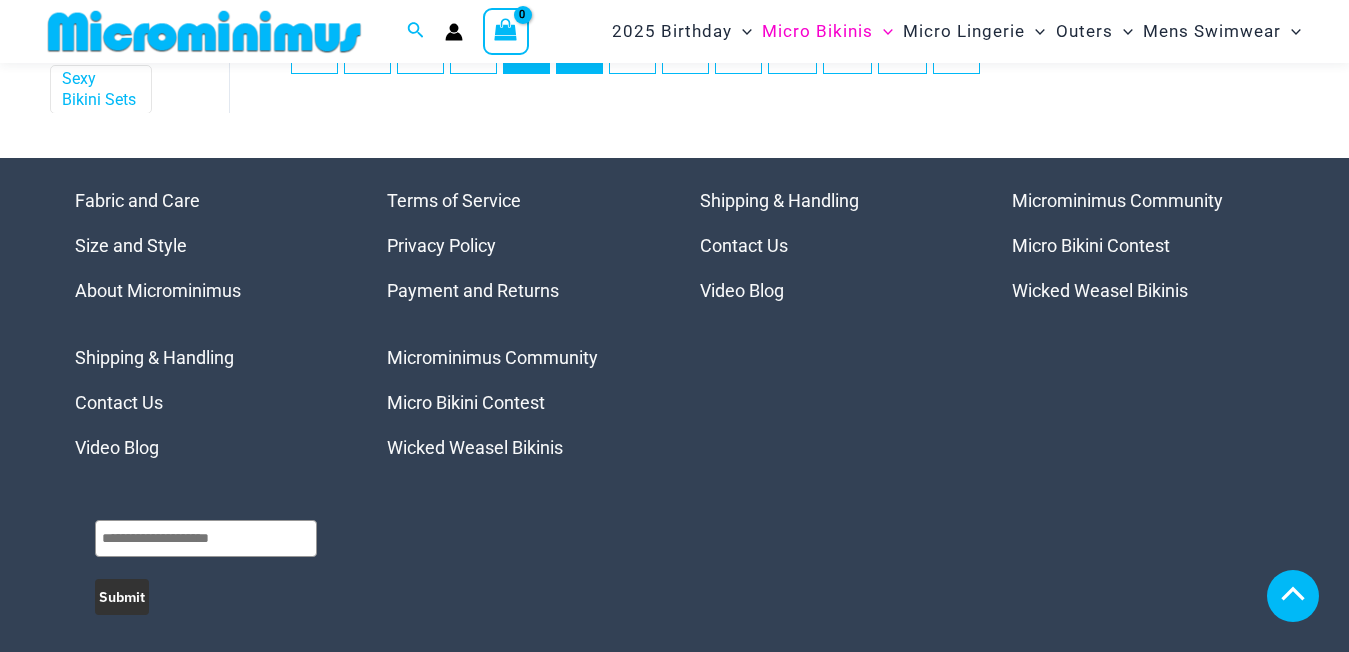 click on "5" at bounding box center [579, 49] 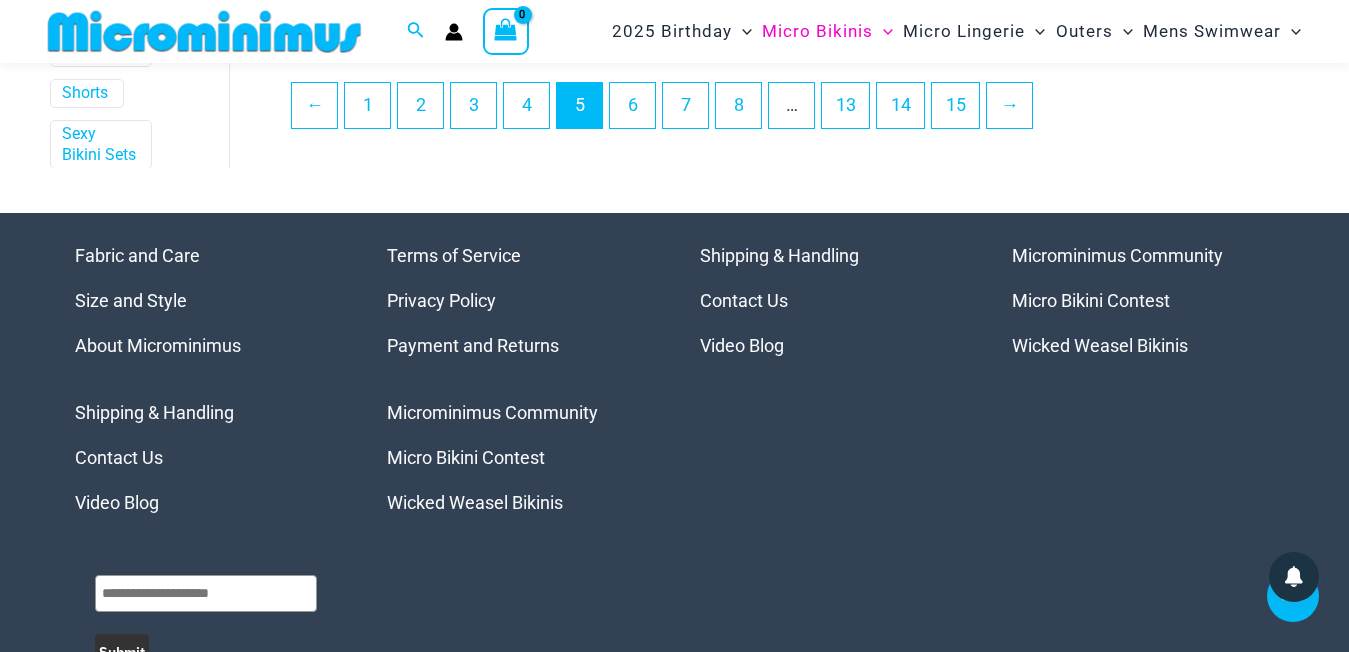 scroll, scrollTop: 4667, scrollLeft: 0, axis: vertical 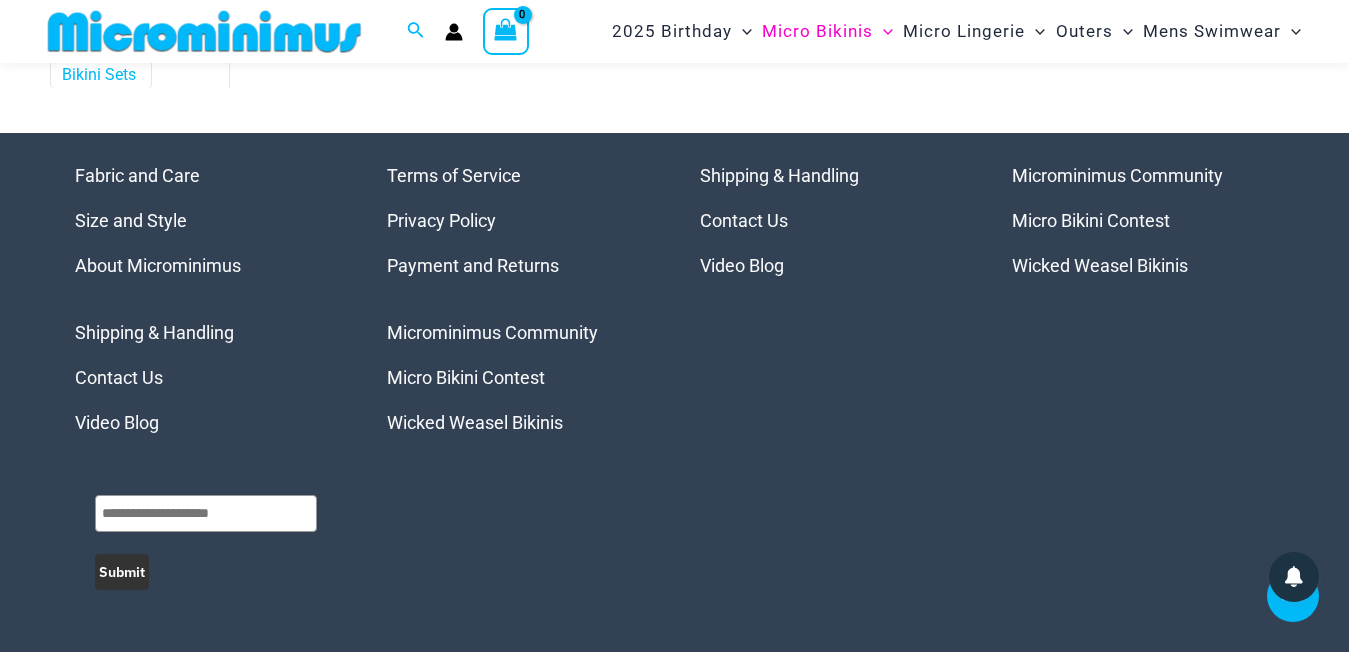 click on "6" at bounding box center (632, 24) 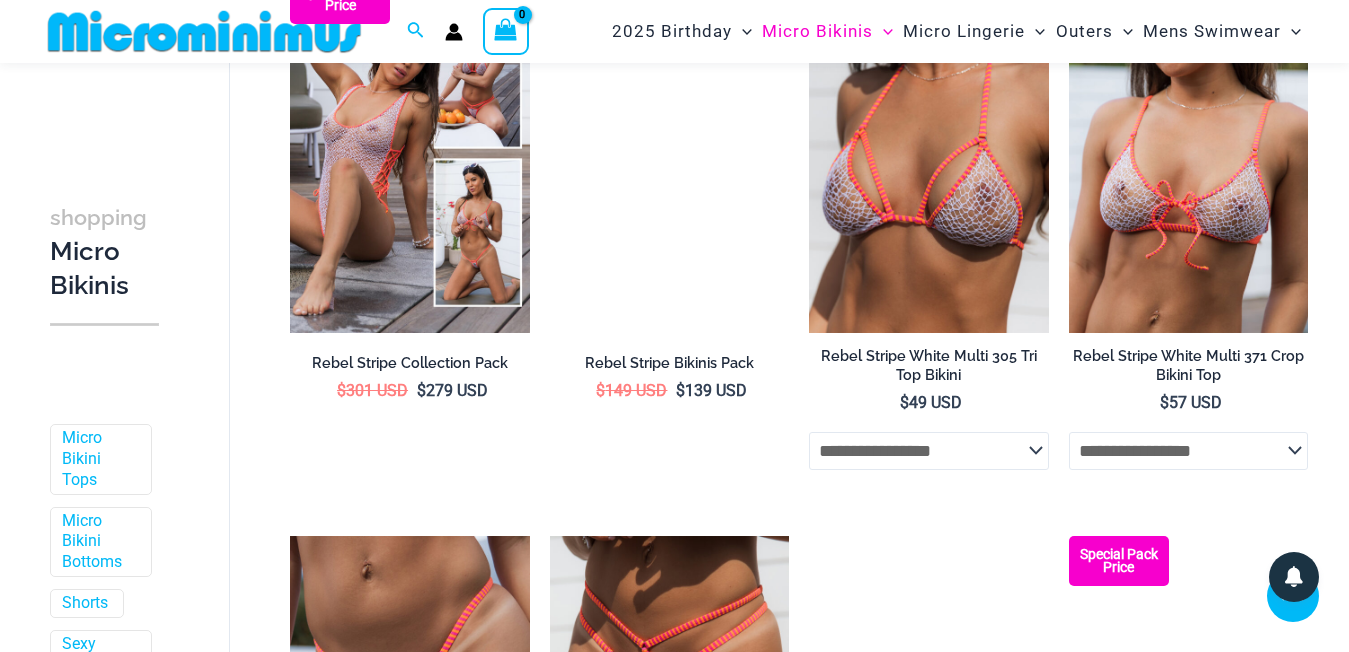 scroll, scrollTop: 3080, scrollLeft: 0, axis: vertical 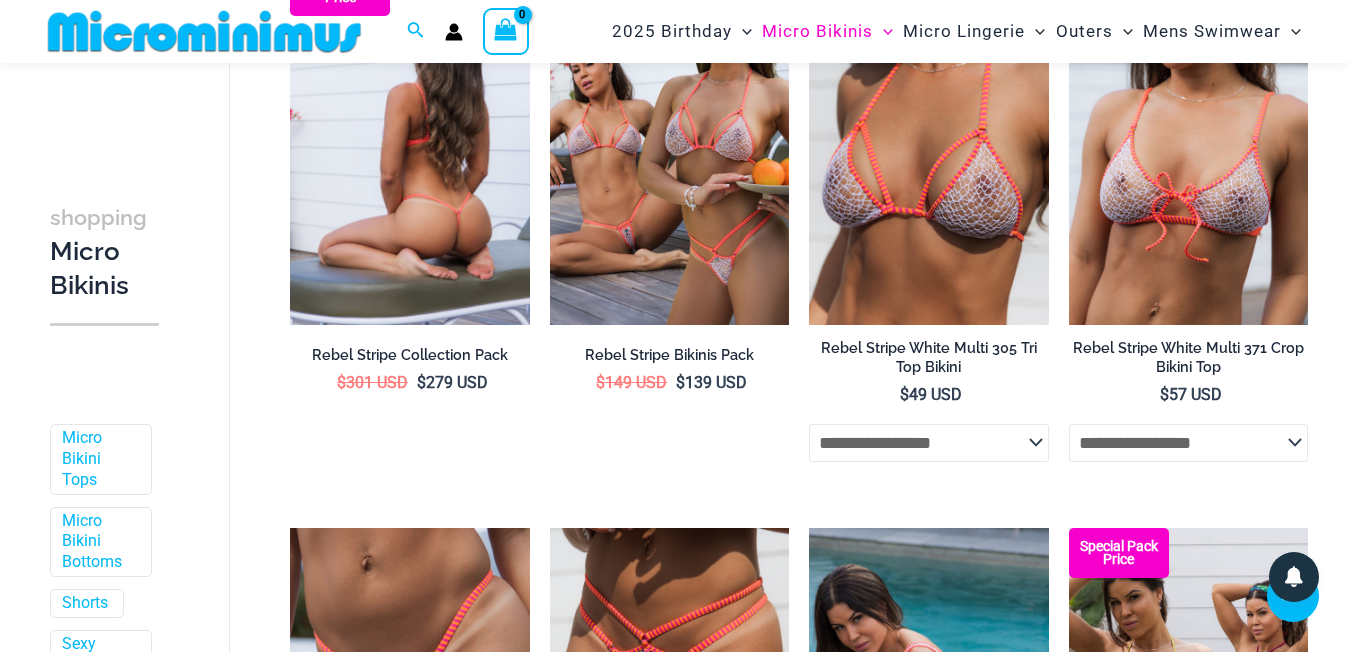 click at bounding box center [409, 145] 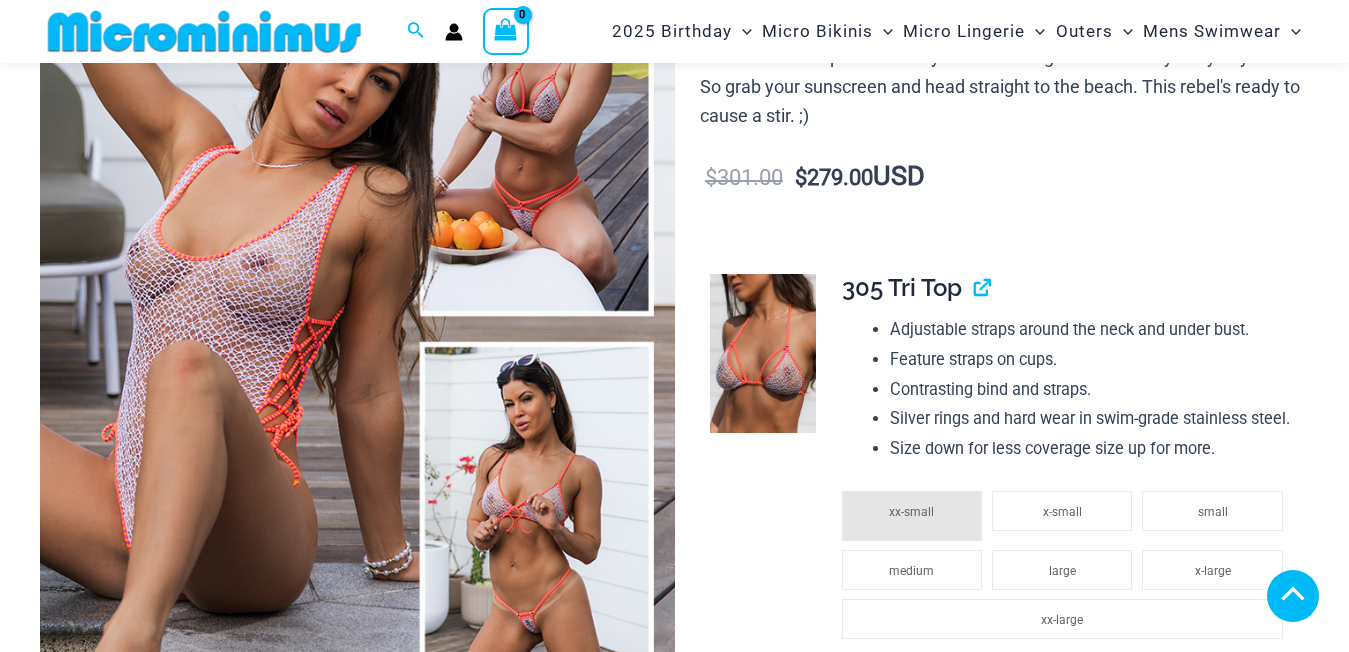 scroll, scrollTop: 581, scrollLeft: 0, axis: vertical 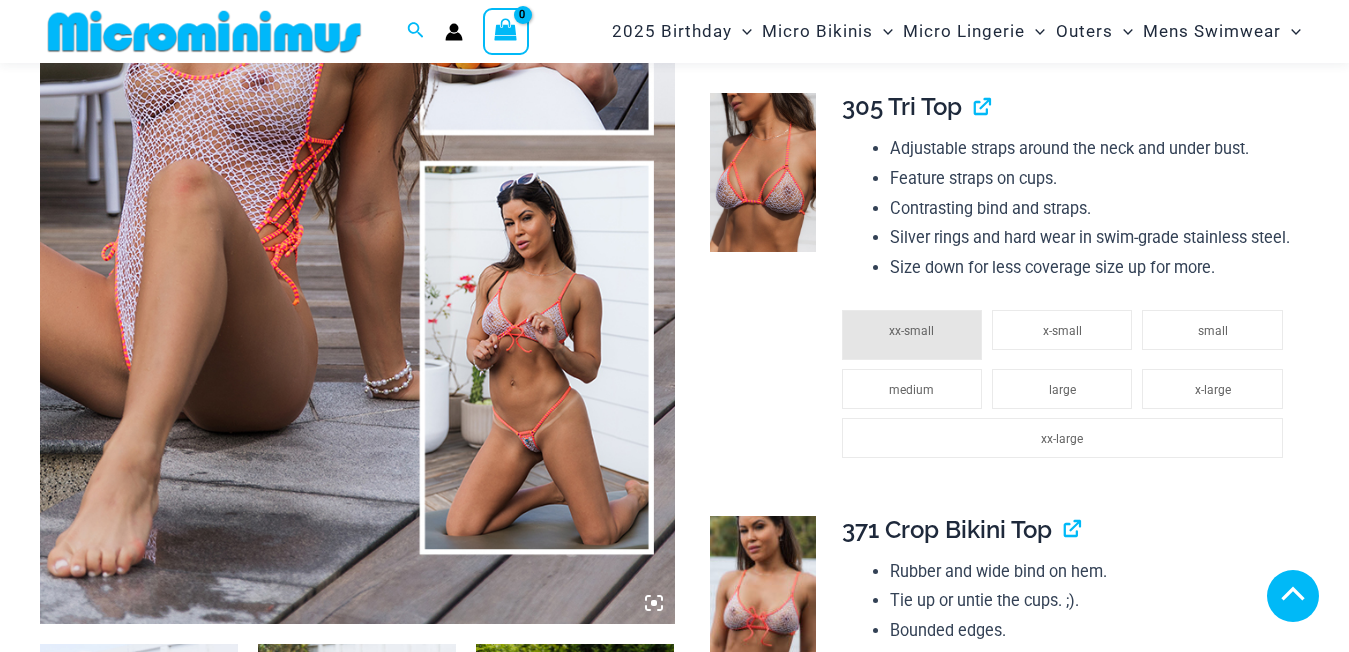 click 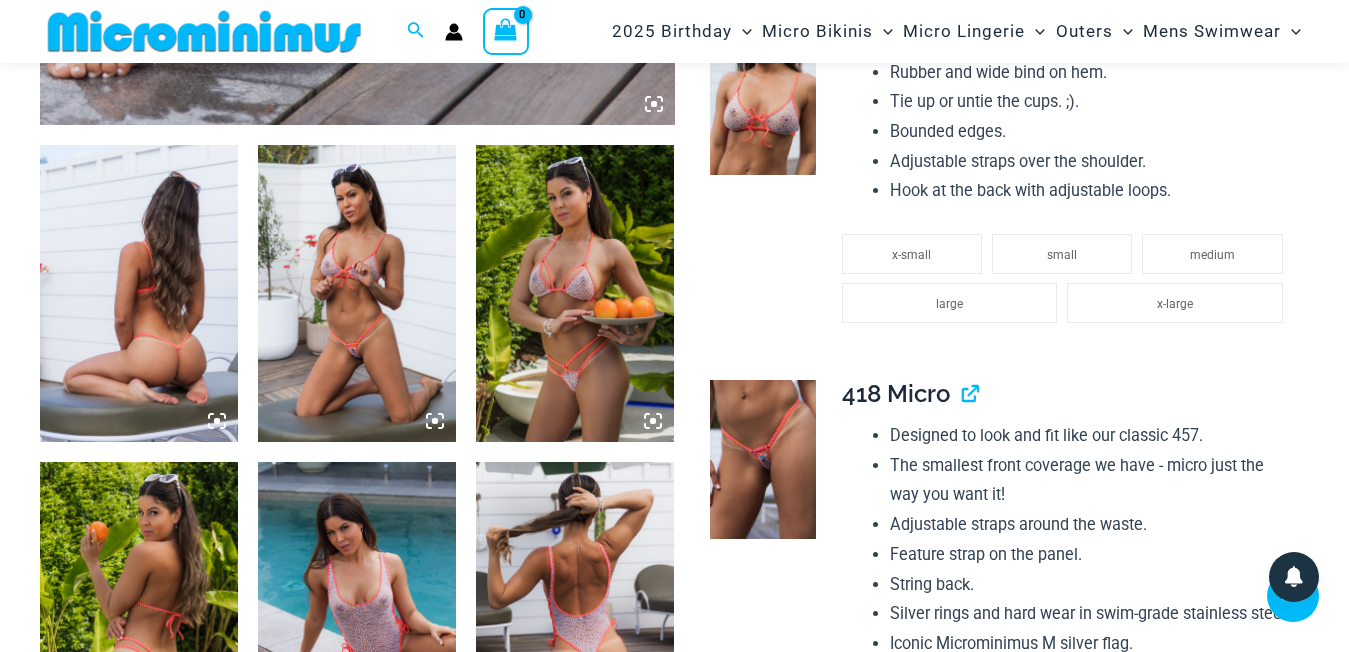 click 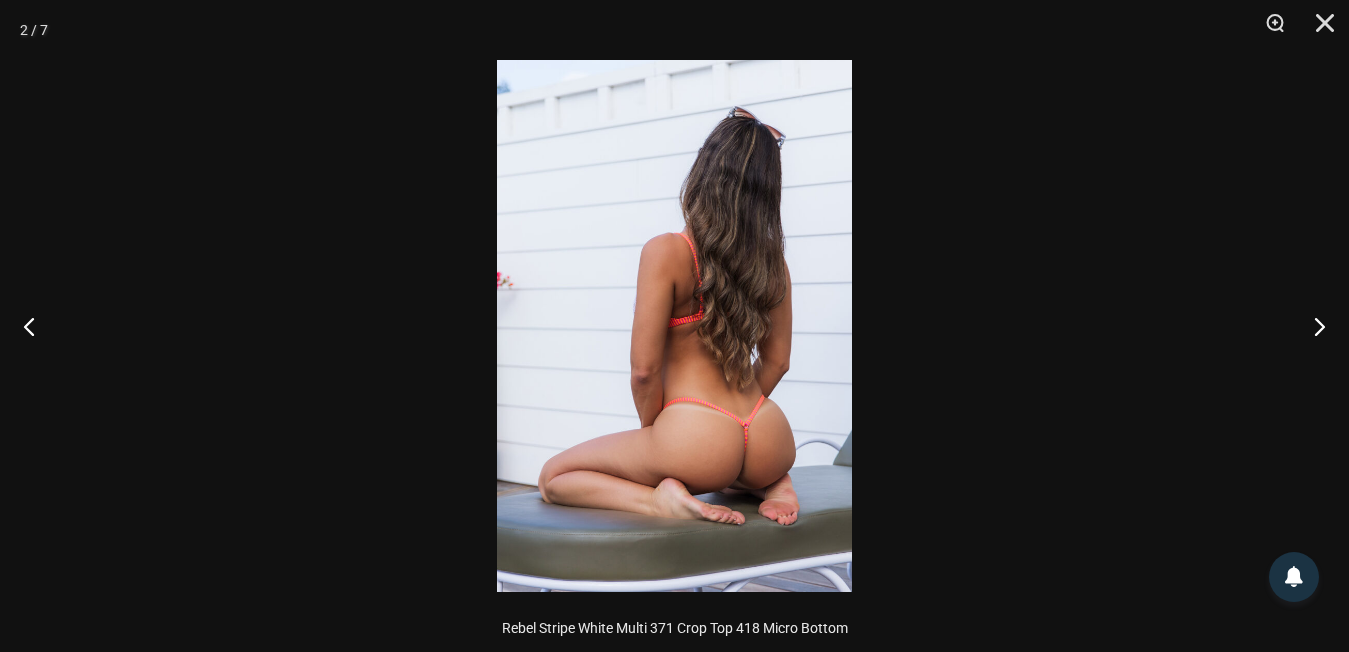 click at bounding box center (674, 326) 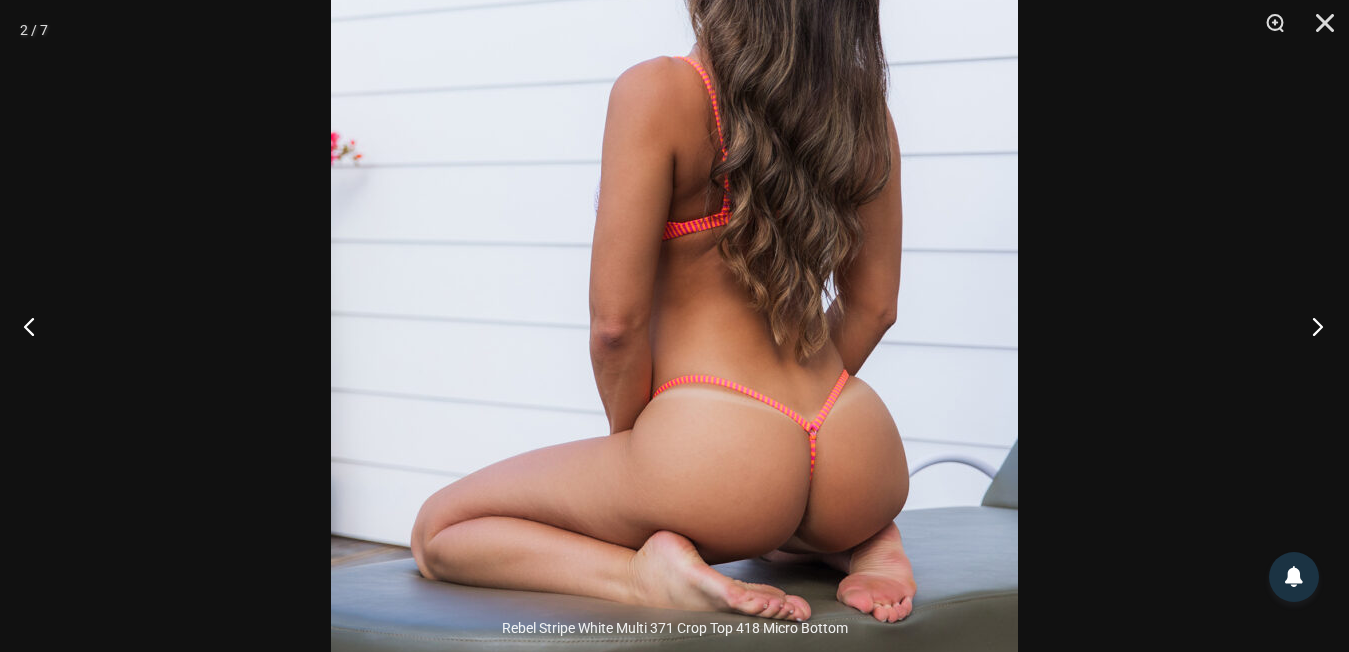 click at bounding box center (1311, 326) 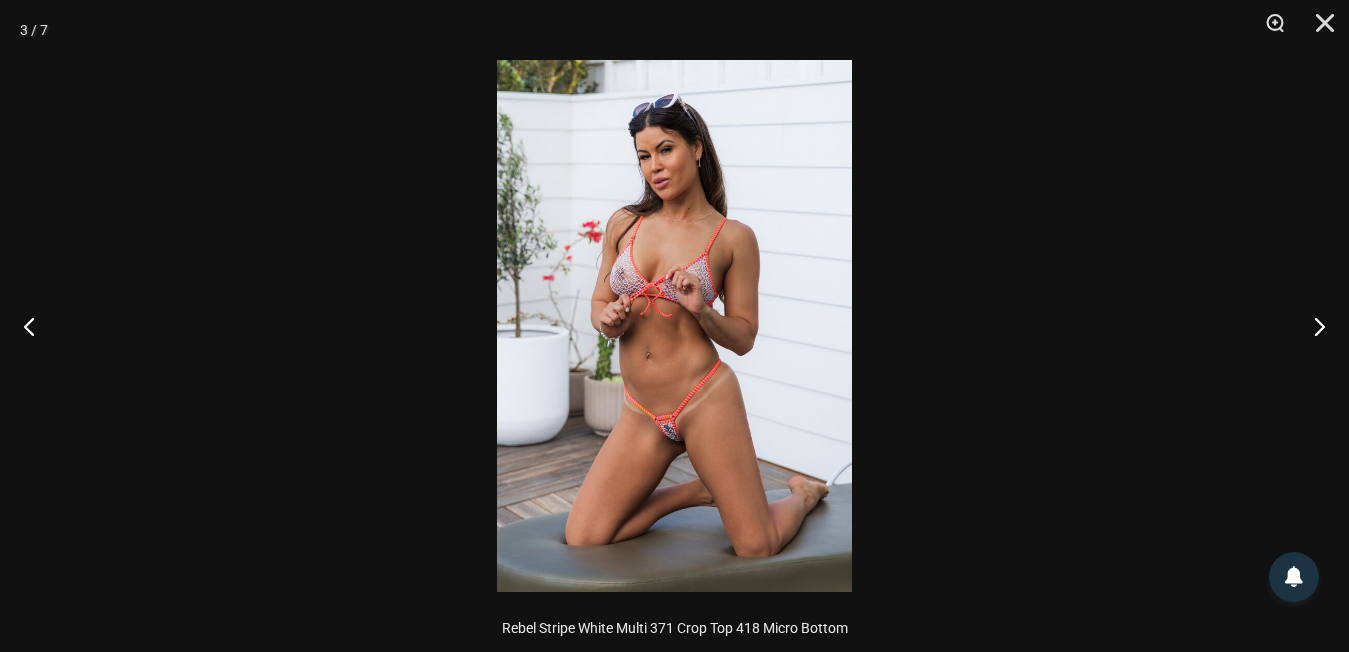 click at bounding box center (674, 326) 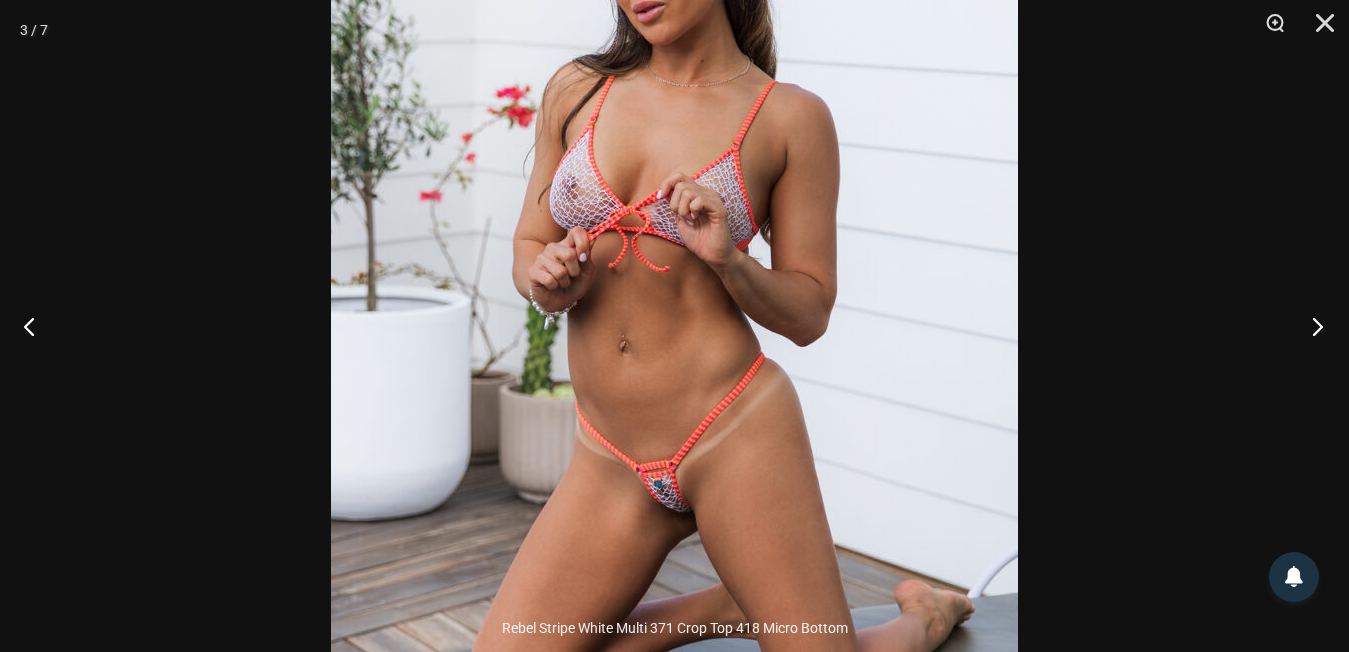 click at bounding box center [1311, 326] 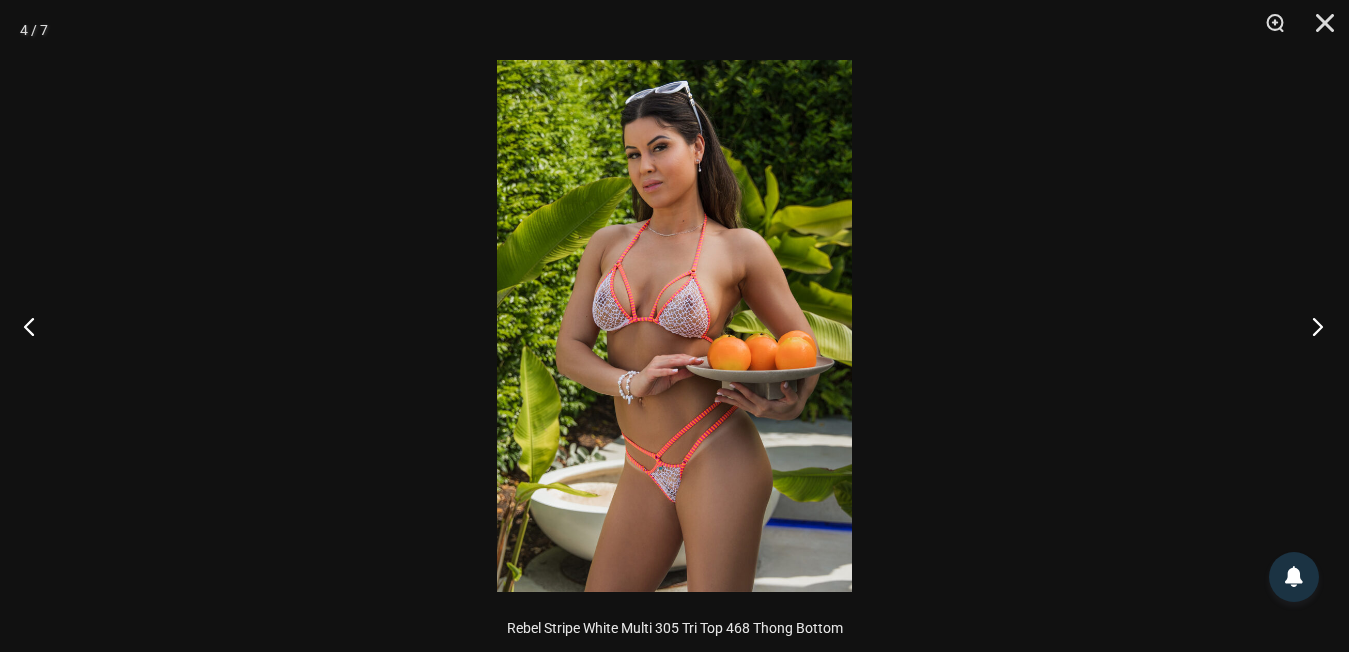 click at bounding box center [1311, 326] 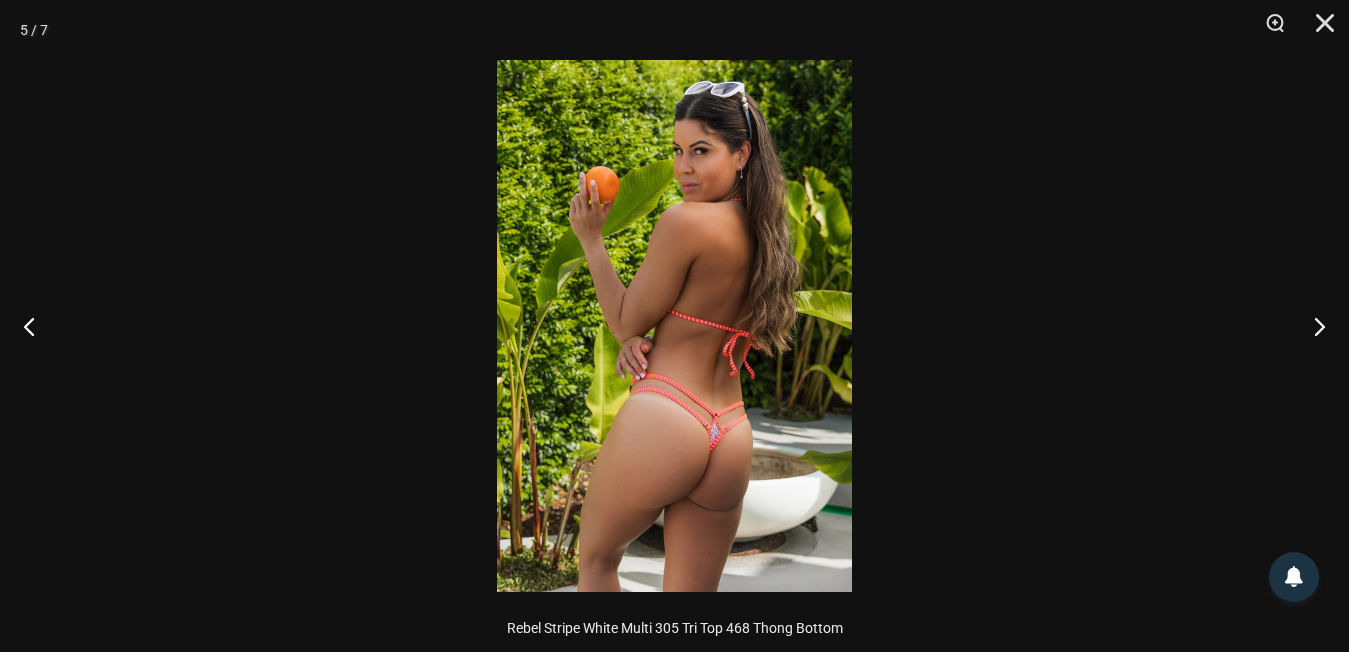 click at bounding box center (674, 326) 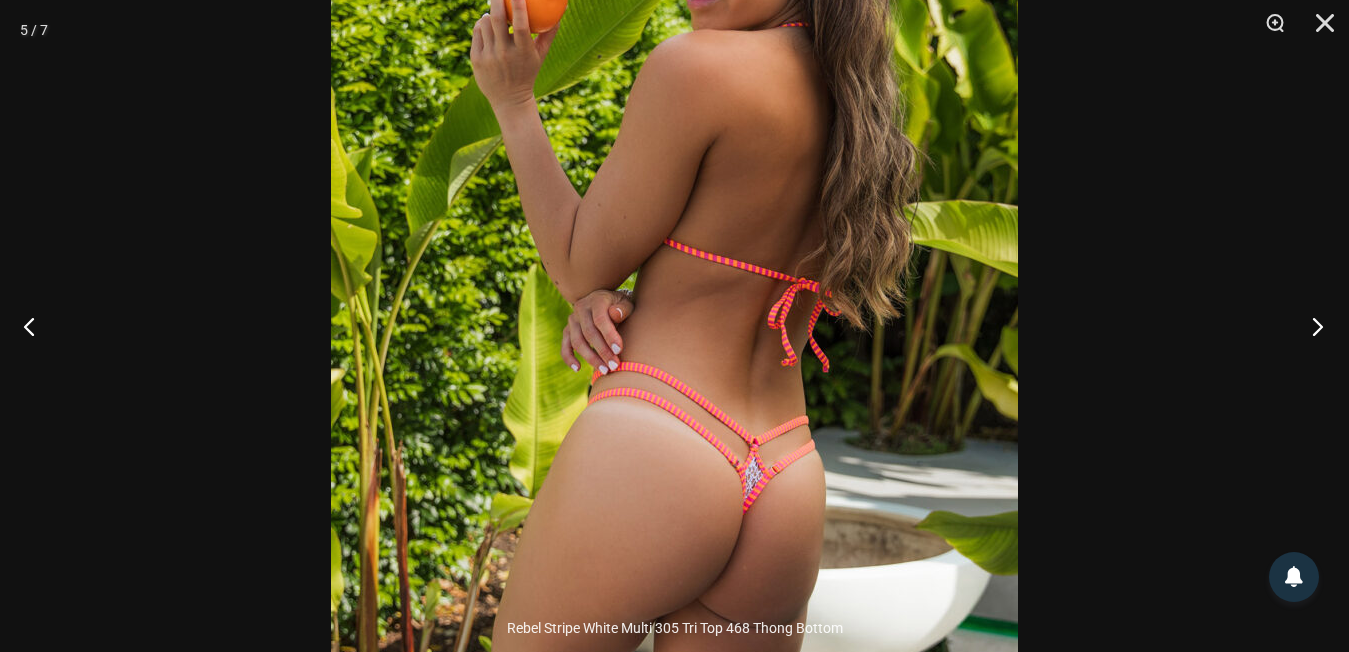 click at bounding box center (1311, 326) 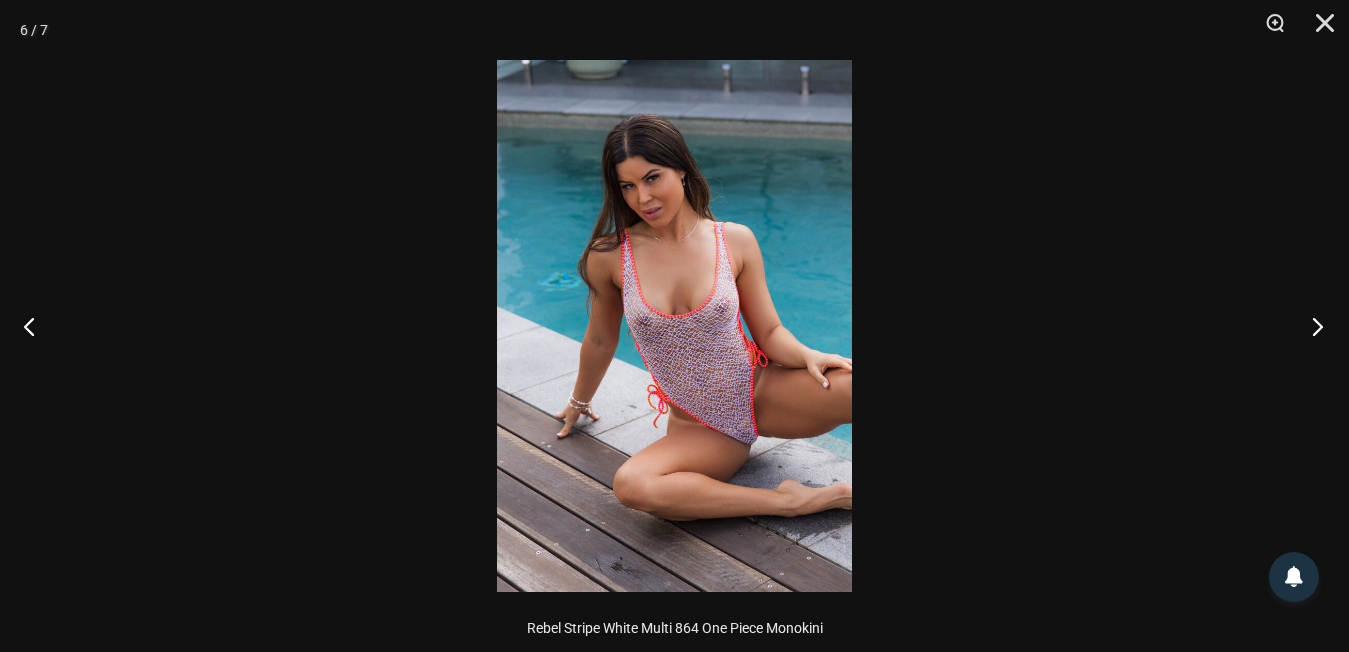 click at bounding box center [1311, 326] 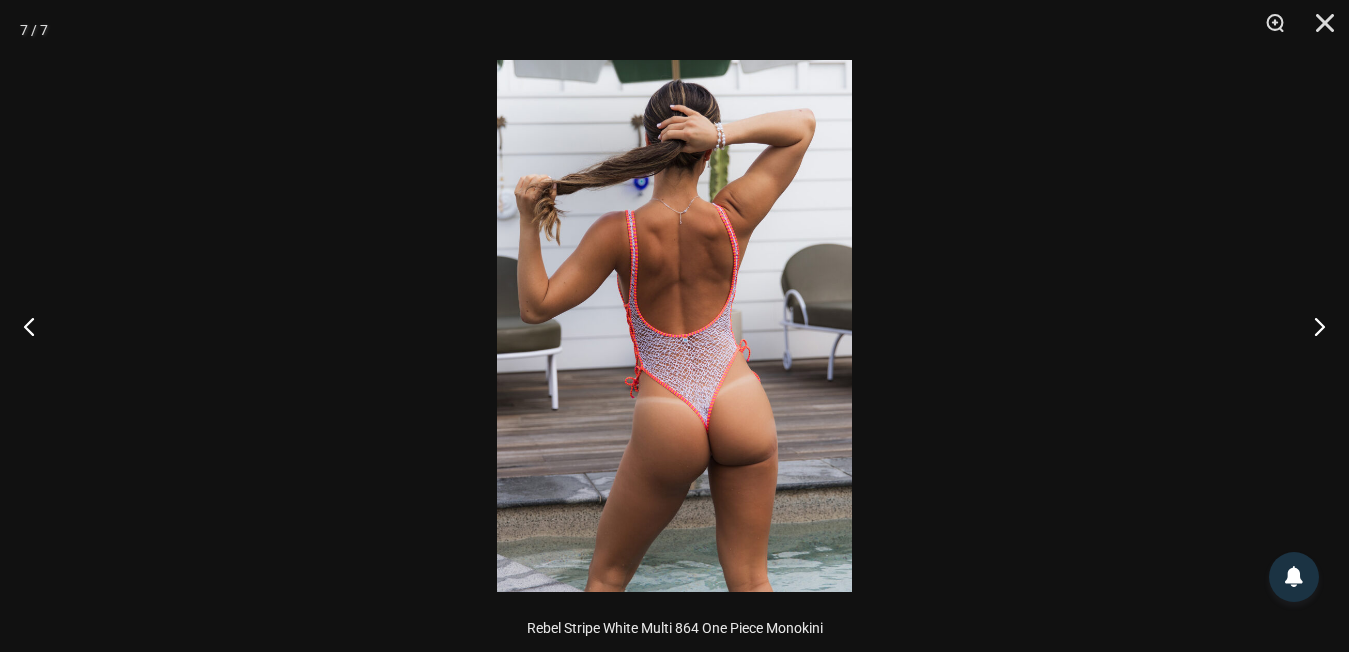 click at bounding box center (674, 326) 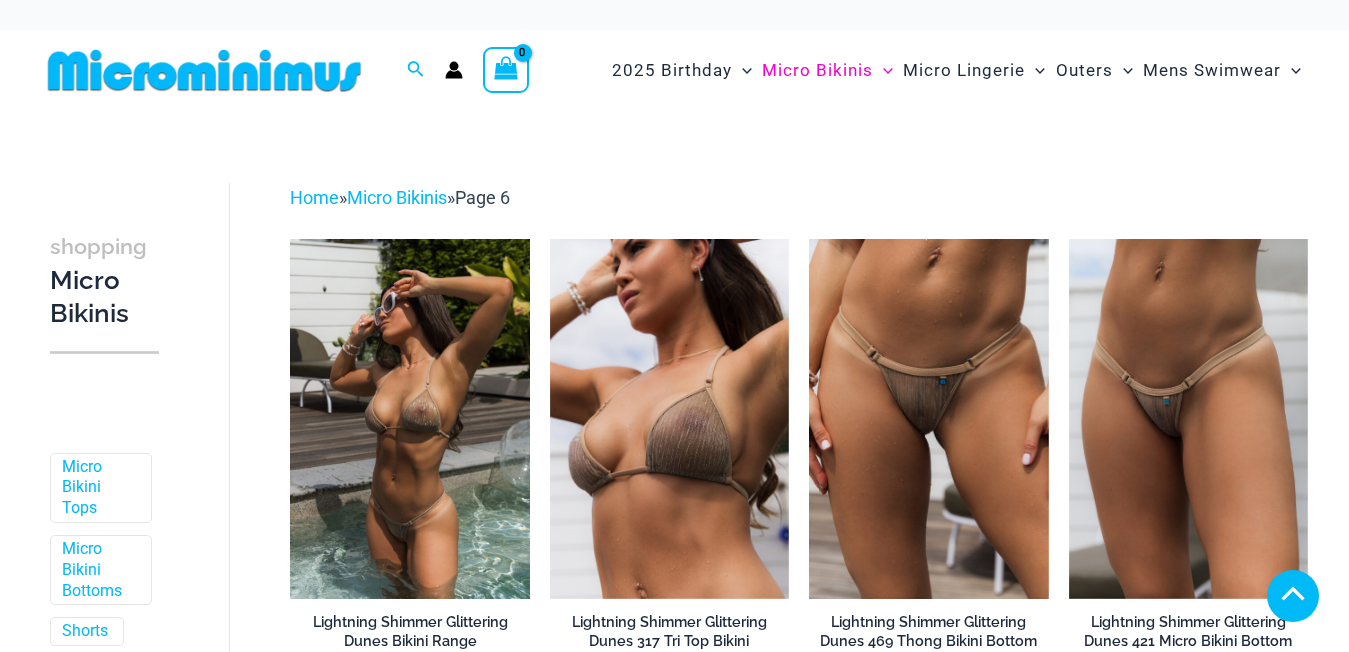 scroll, scrollTop: 3013, scrollLeft: 0, axis: vertical 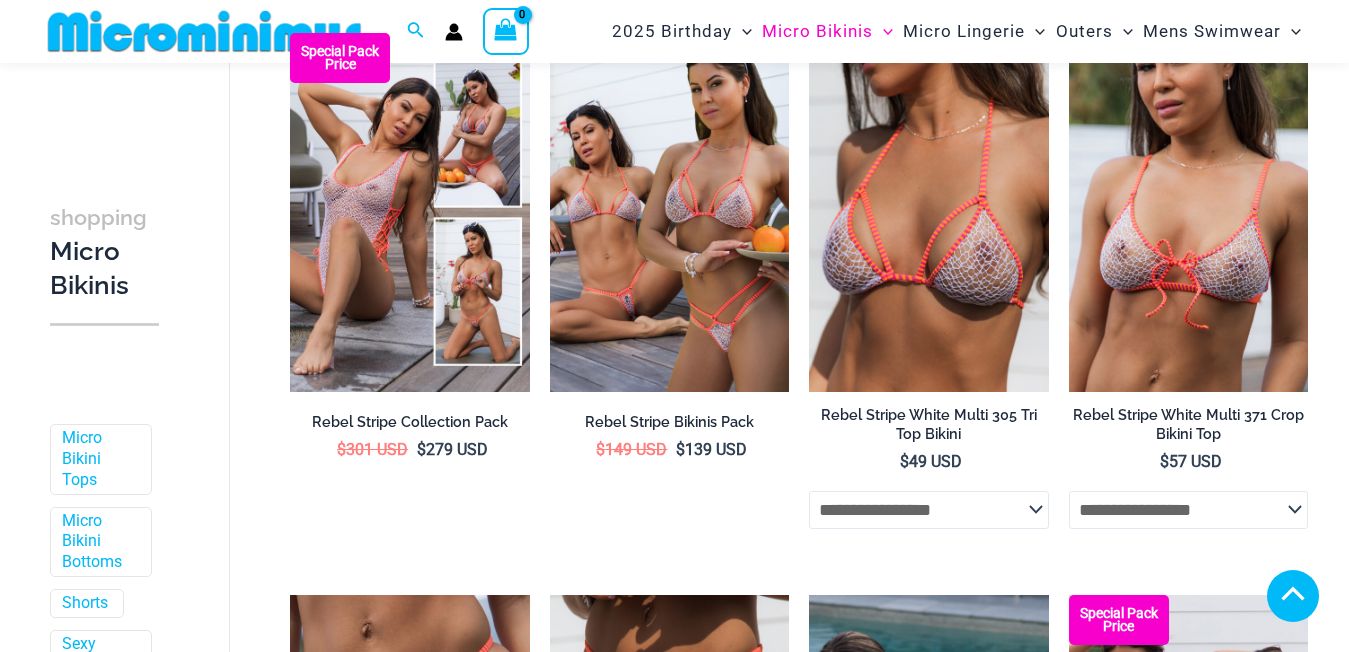 click on "7" at bounding box center [685, 1715] 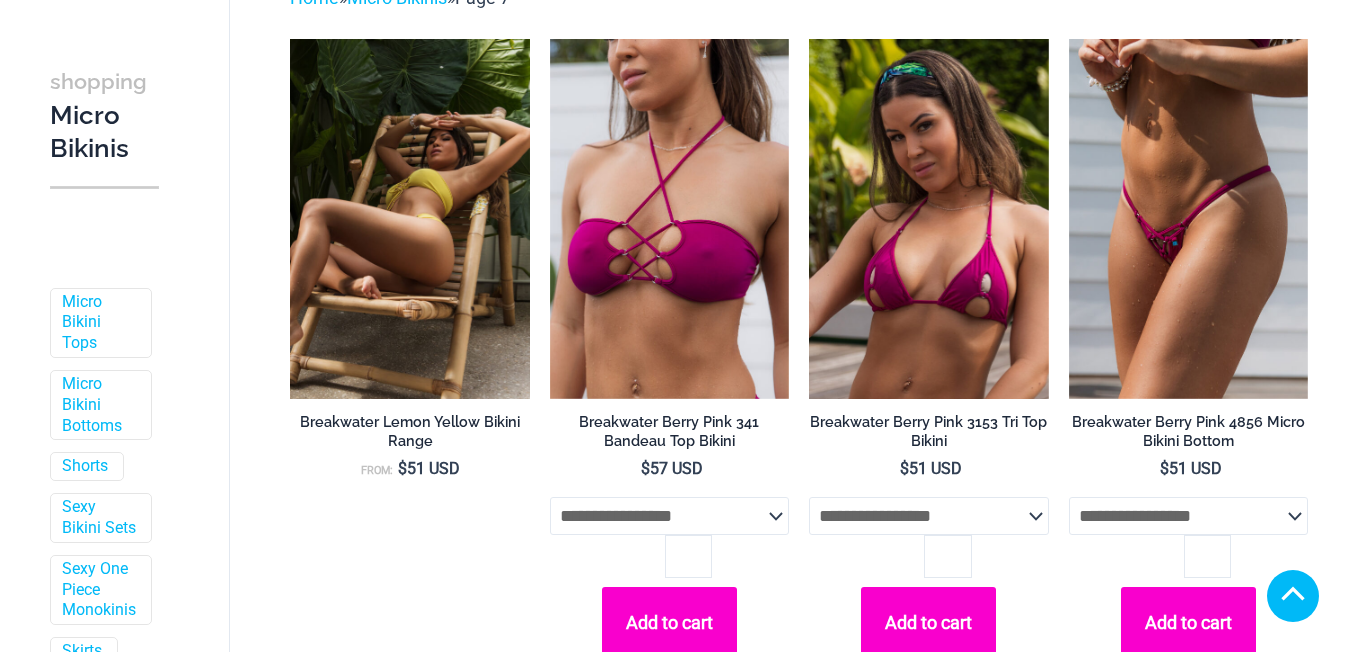 scroll, scrollTop: 400, scrollLeft: 0, axis: vertical 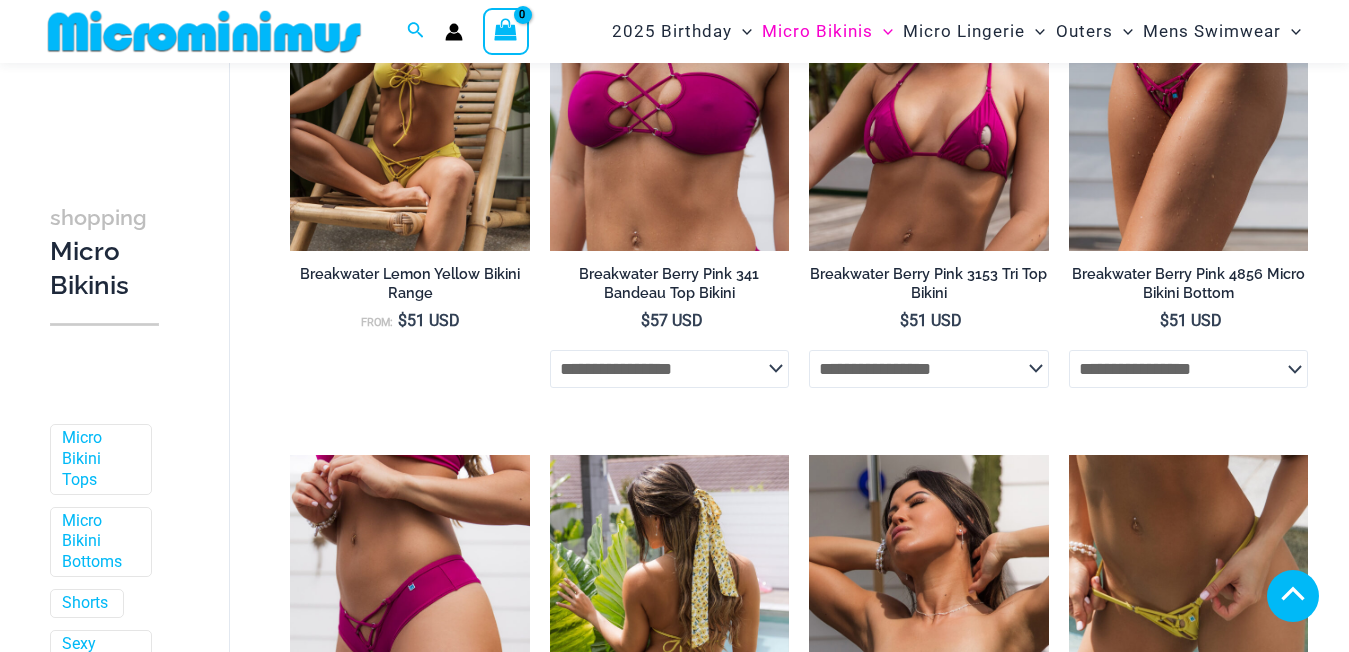 click at bounding box center (669, 634) 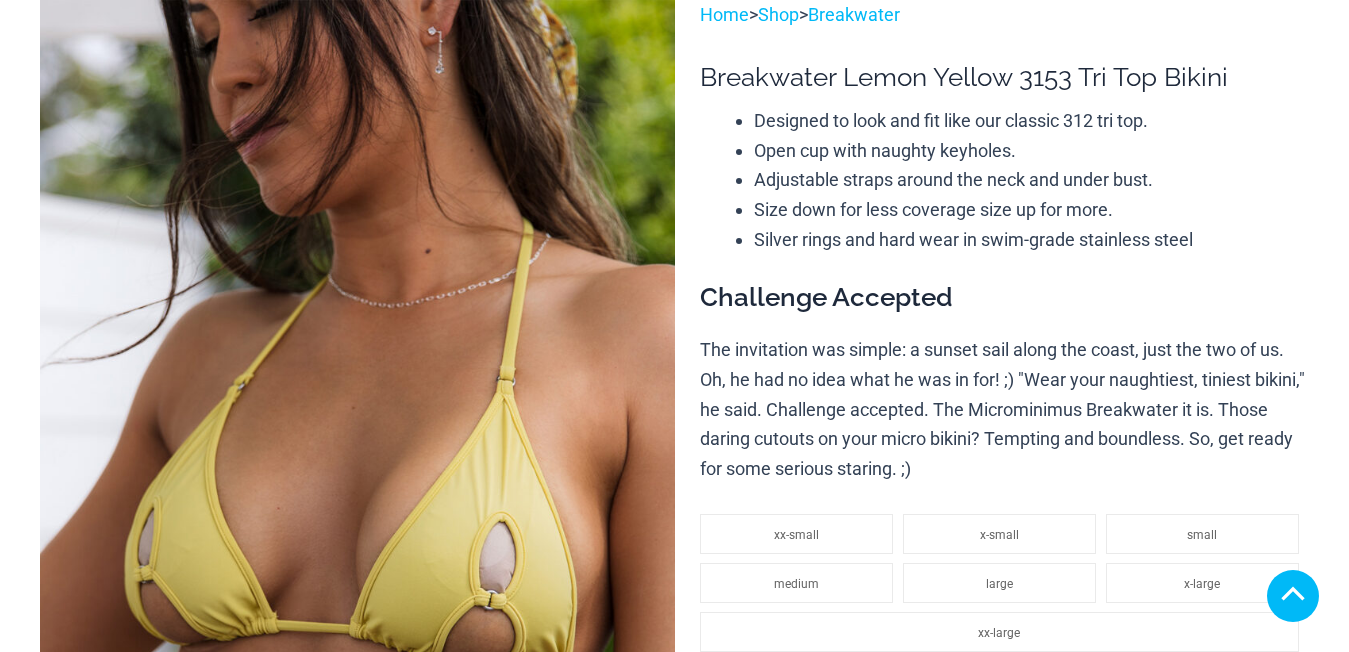 scroll, scrollTop: 400, scrollLeft: 0, axis: vertical 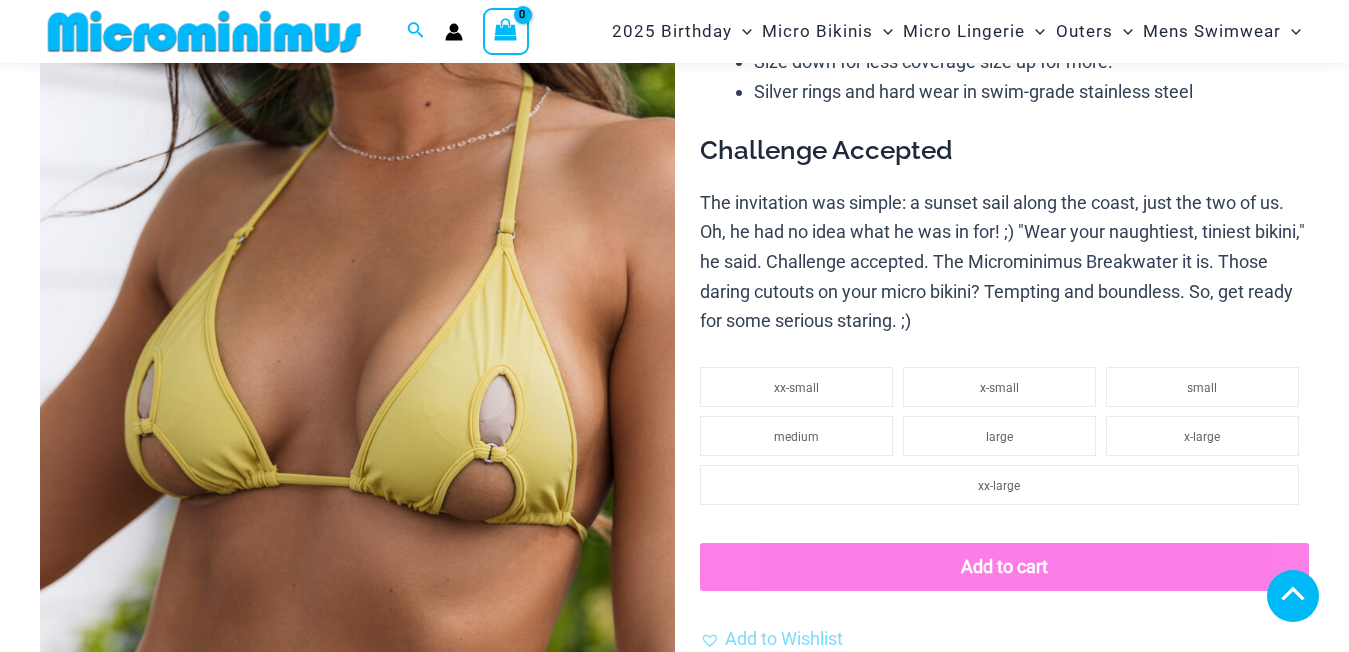click 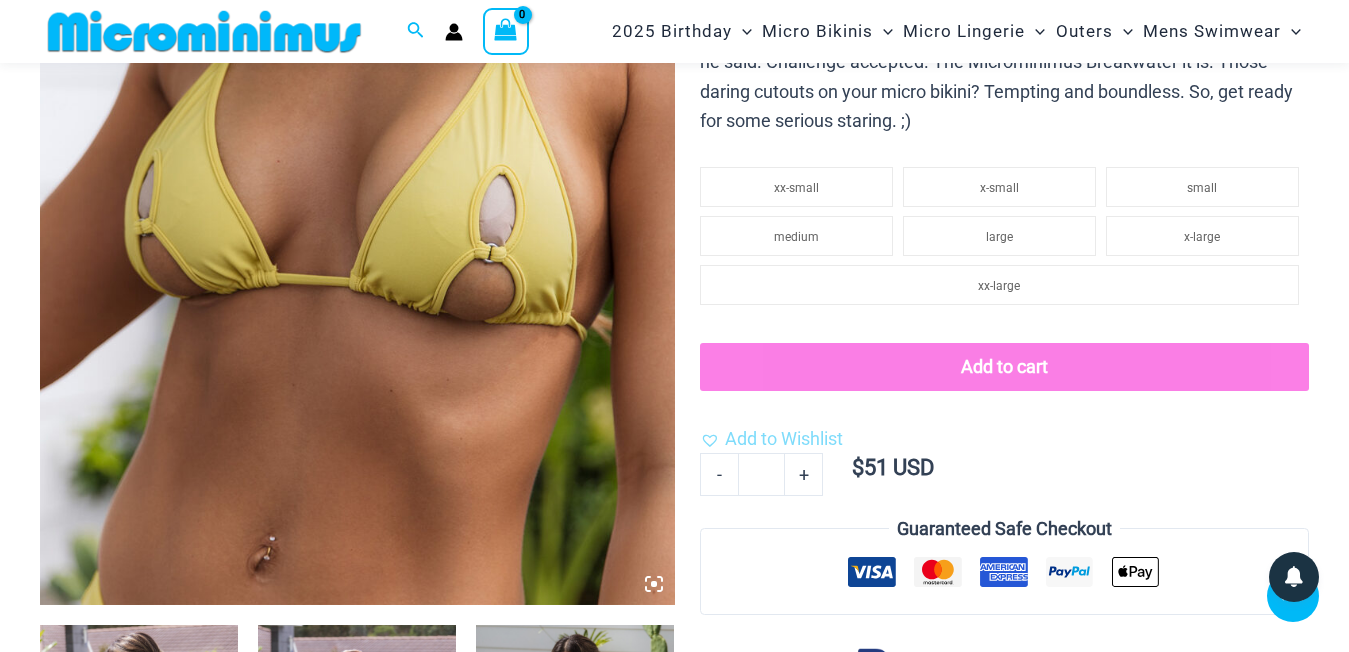 click 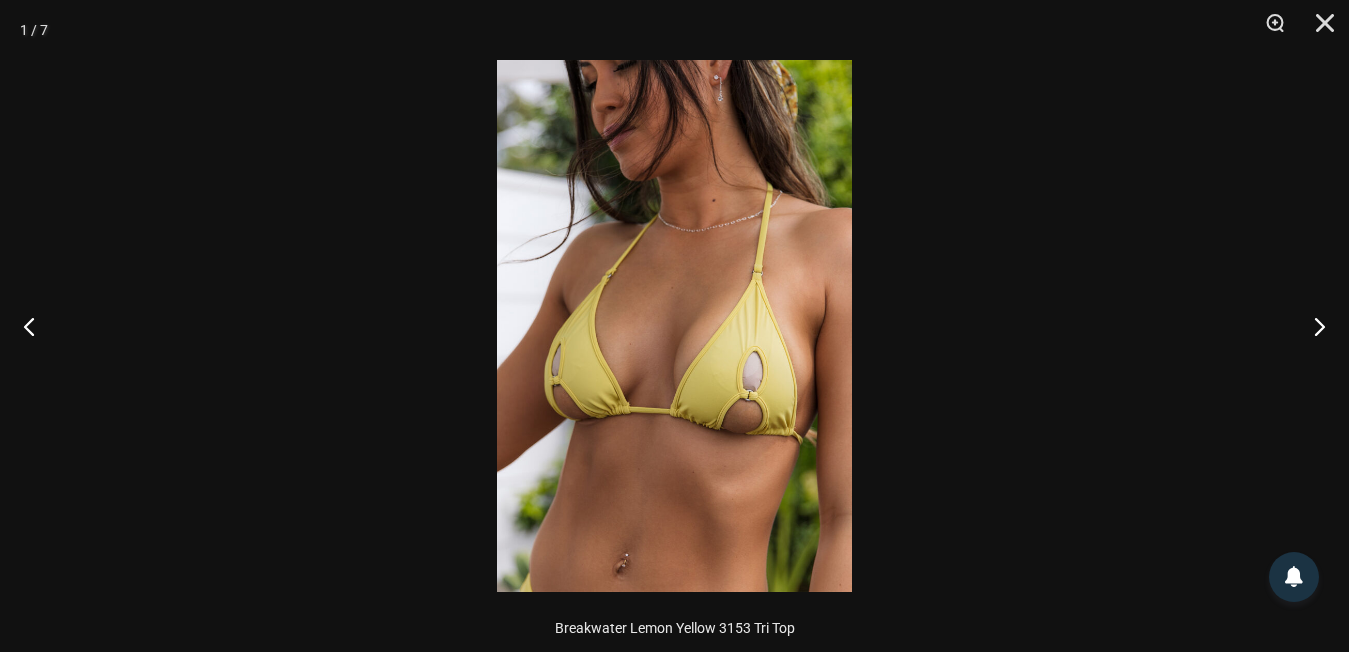 click at bounding box center (674, 326) 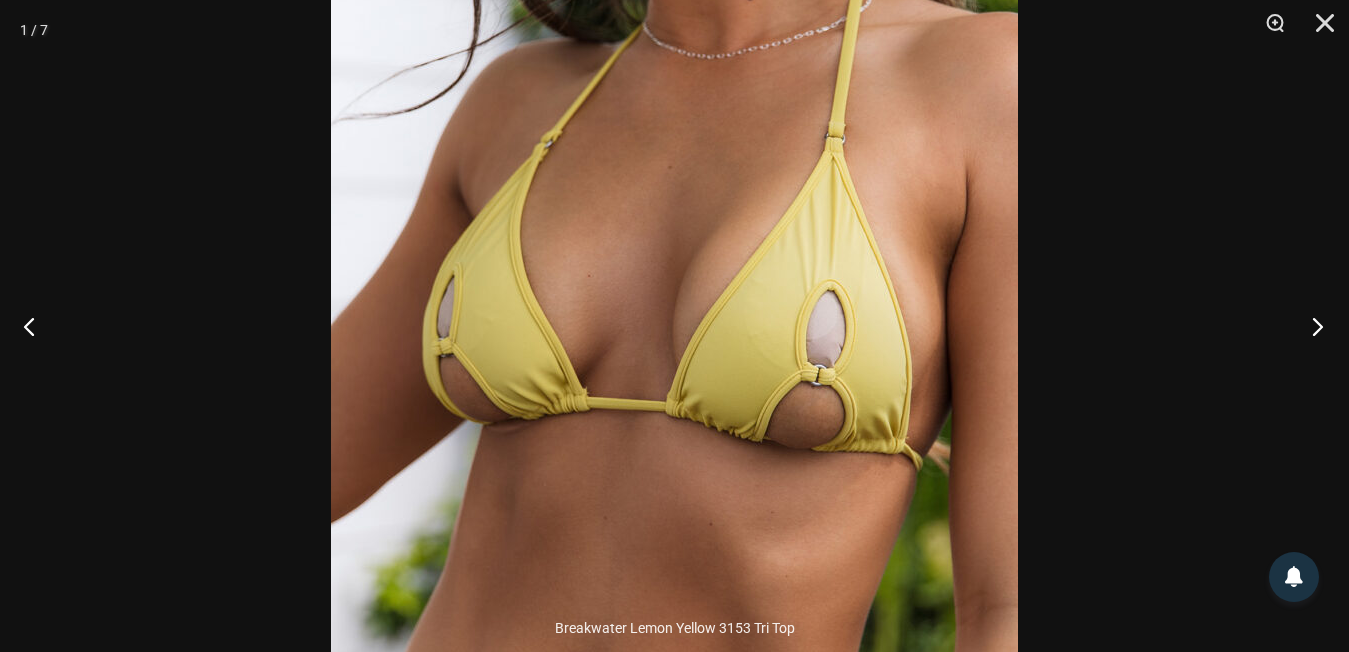 click at bounding box center [1311, 326] 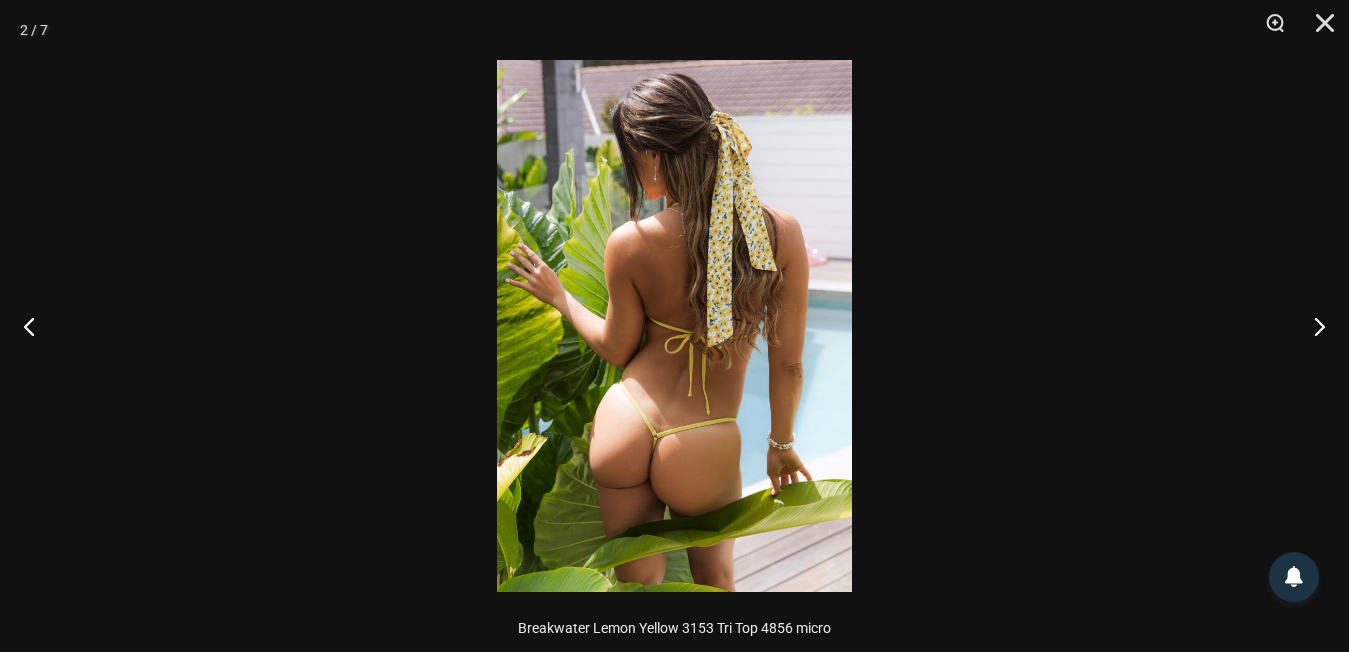 click at bounding box center (674, 326) 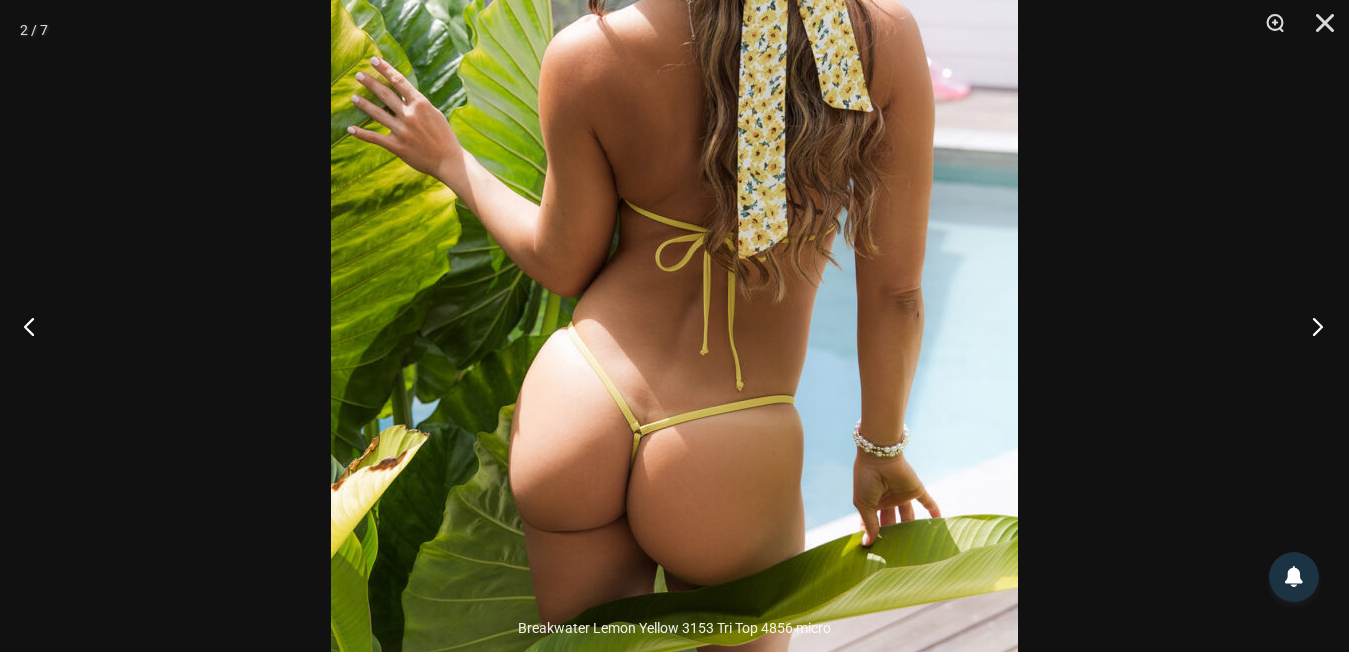 click at bounding box center (1311, 326) 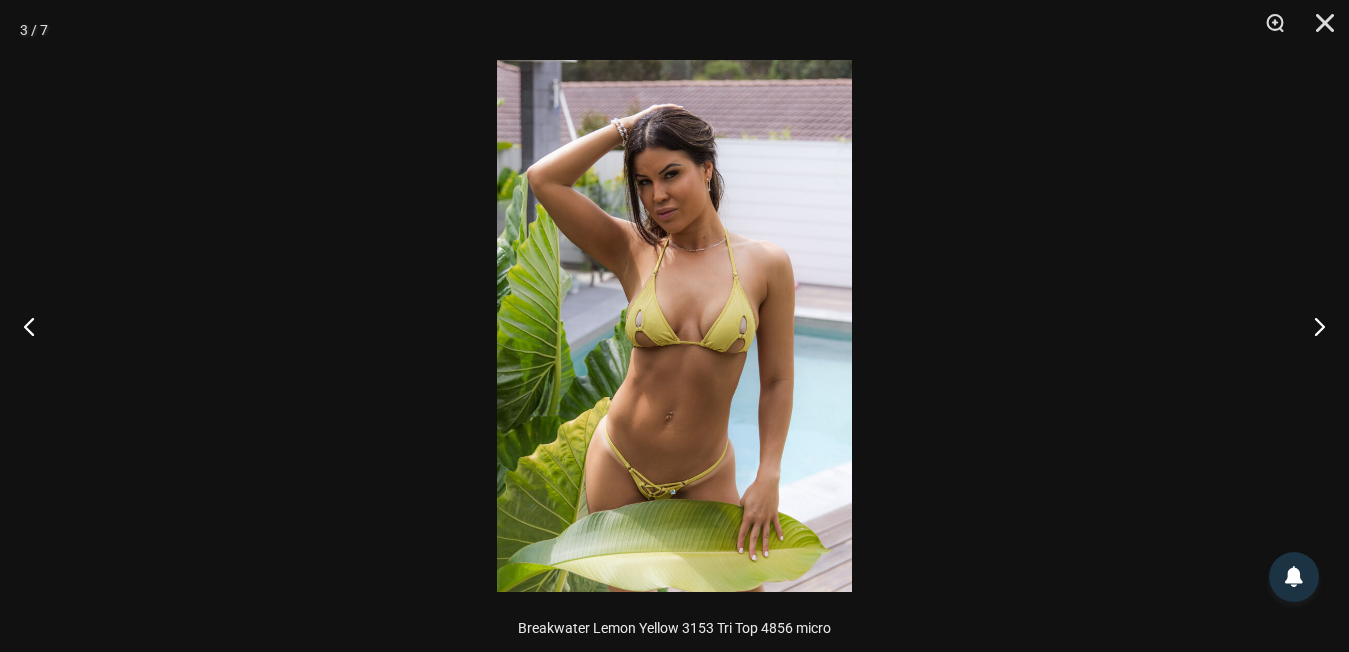 click at bounding box center (674, 326) 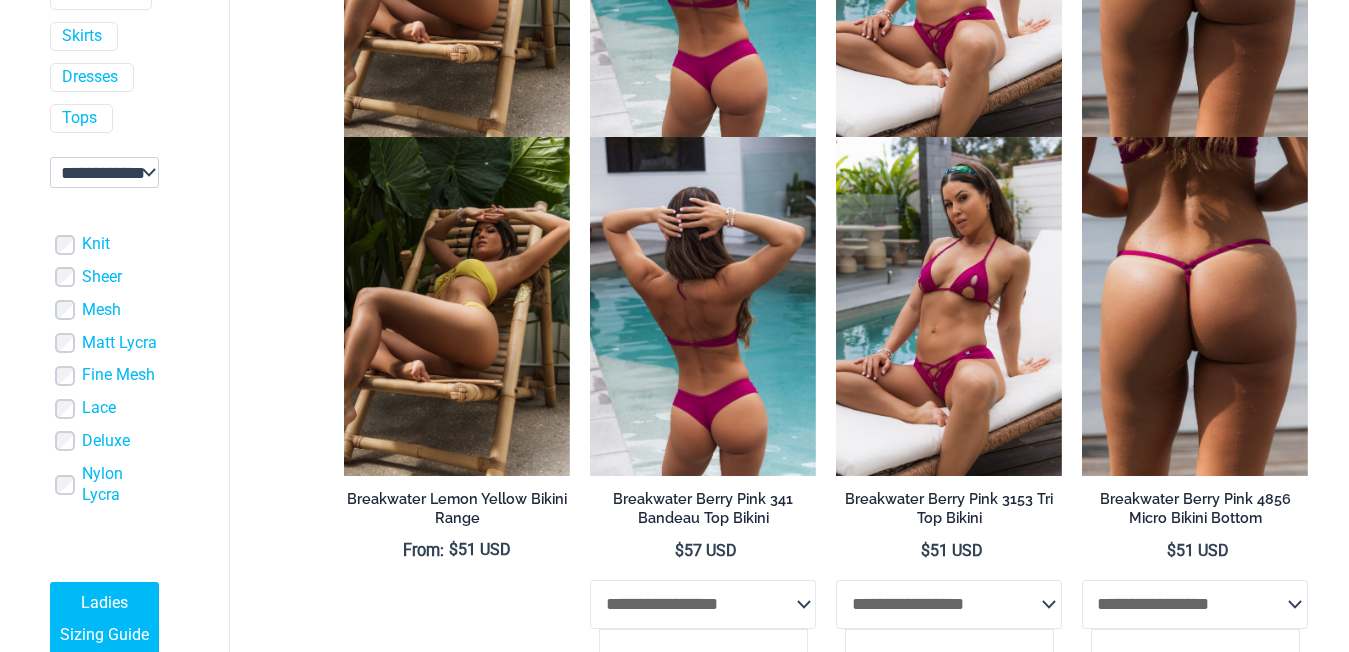 scroll, scrollTop: 780, scrollLeft: 0, axis: vertical 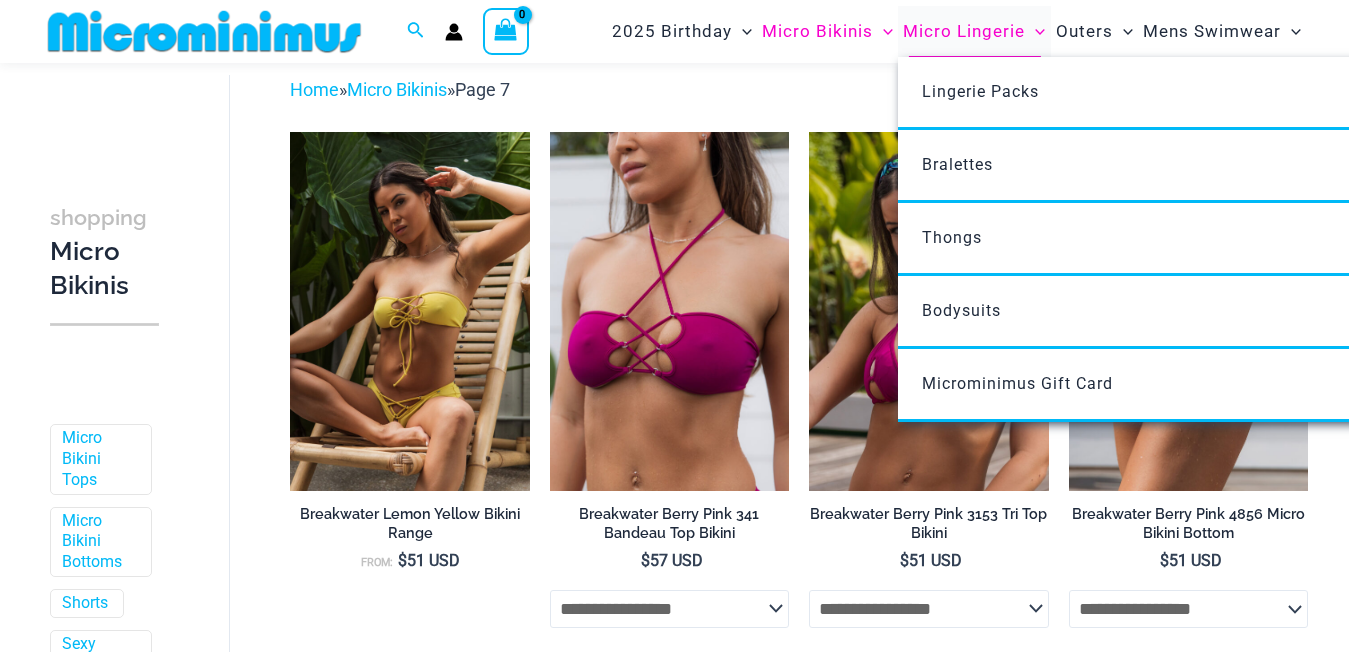 click at bounding box center [1035, 31] 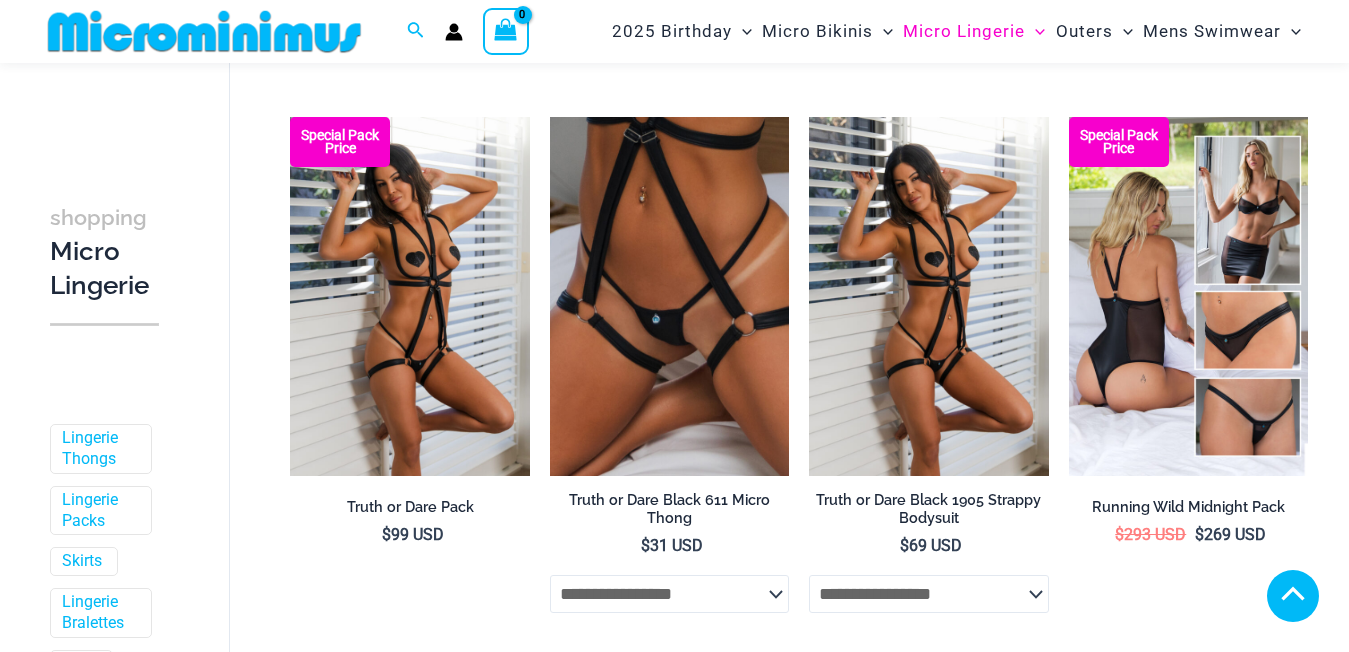 scroll, scrollTop: 3380, scrollLeft: 0, axis: vertical 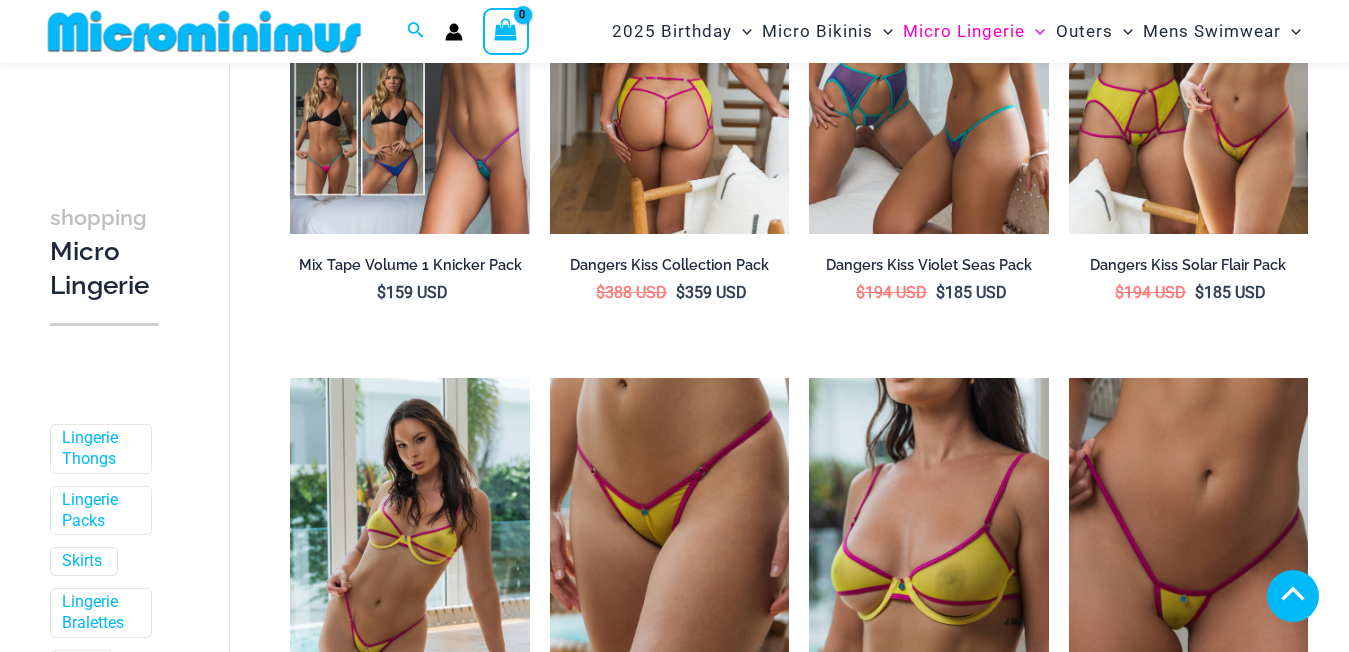 click at bounding box center (669, 54) 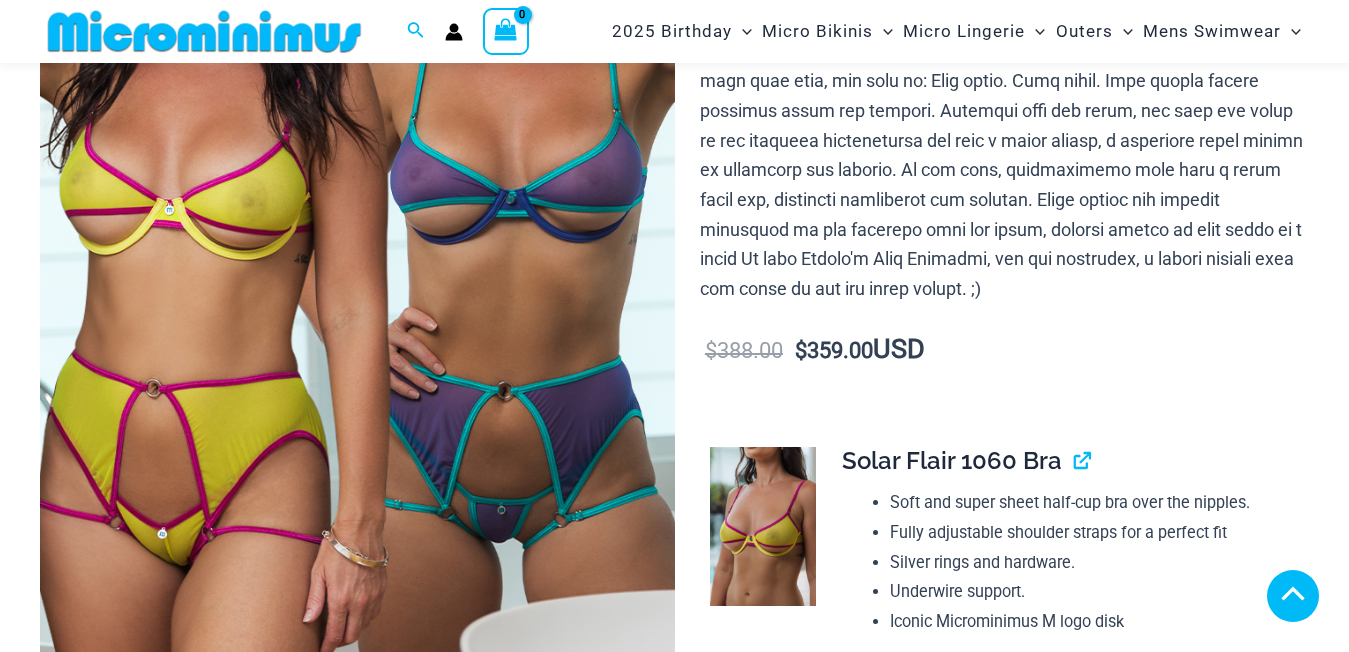 scroll, scrollTop: 880, scrollLeft: 0, axis: vertical 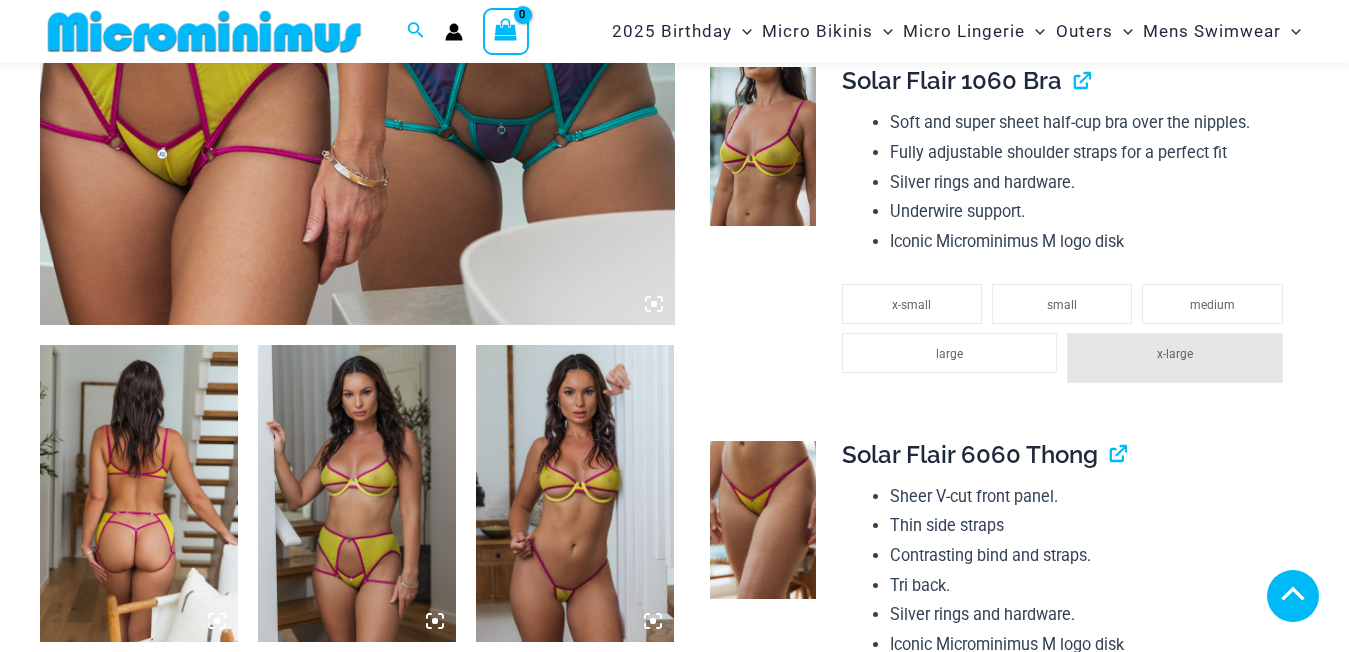 click 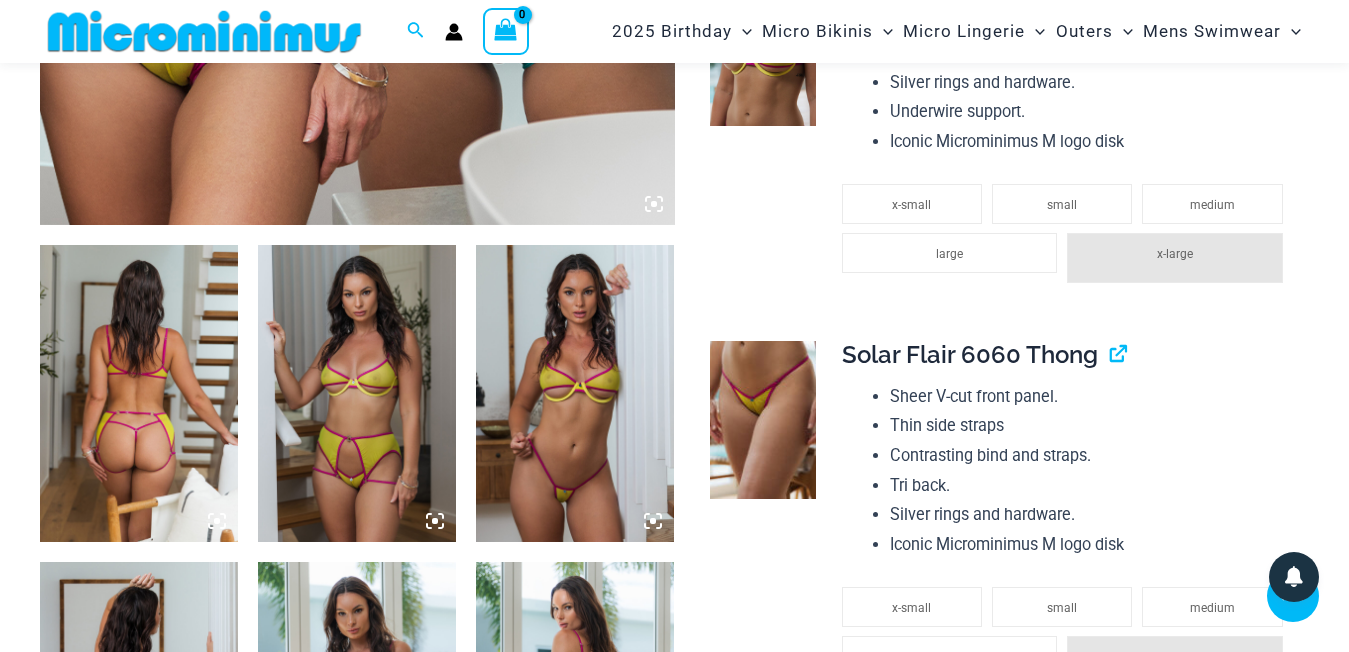 scroll, scrollTop: 968, scrollLeft: 0, axis: vertical 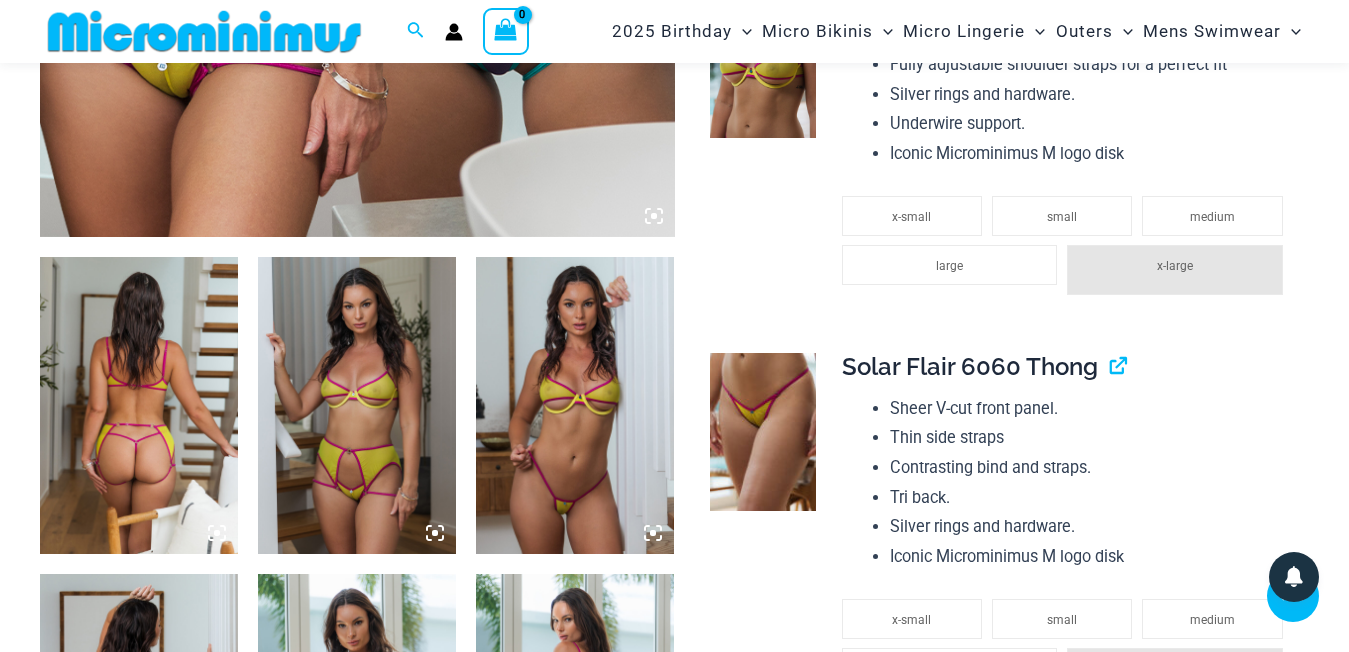 click 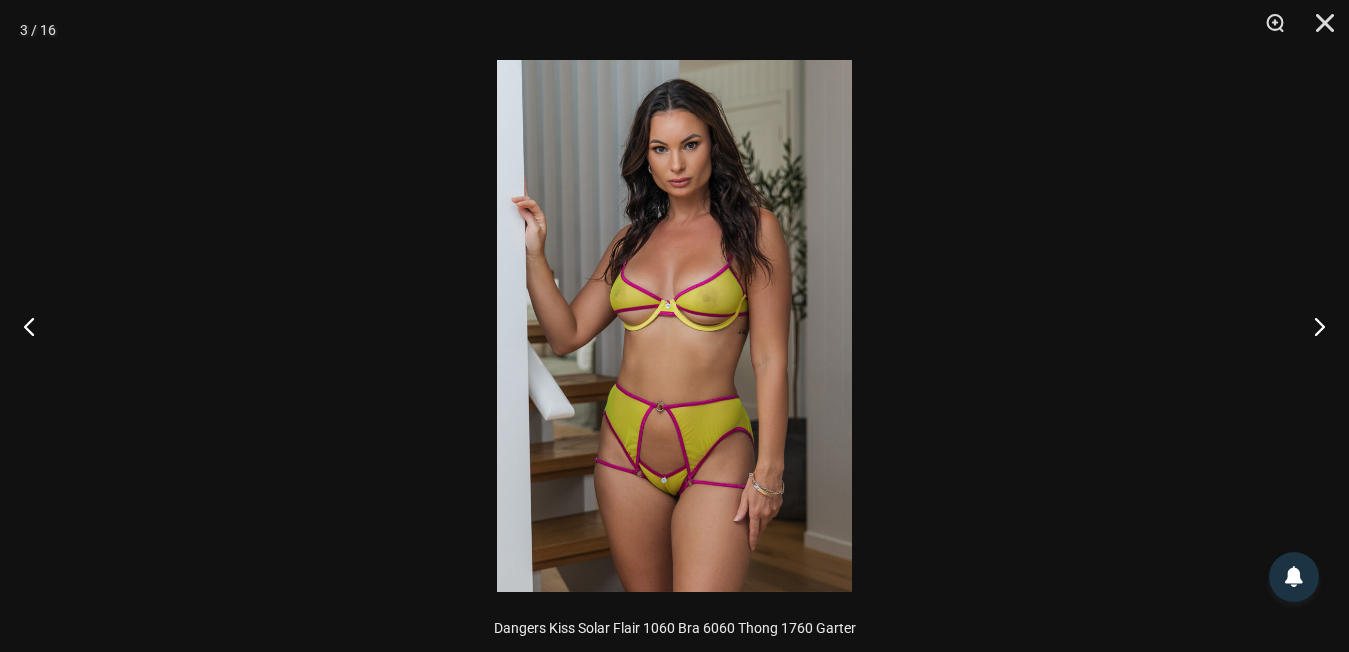 click at bounding box center [674, 326] 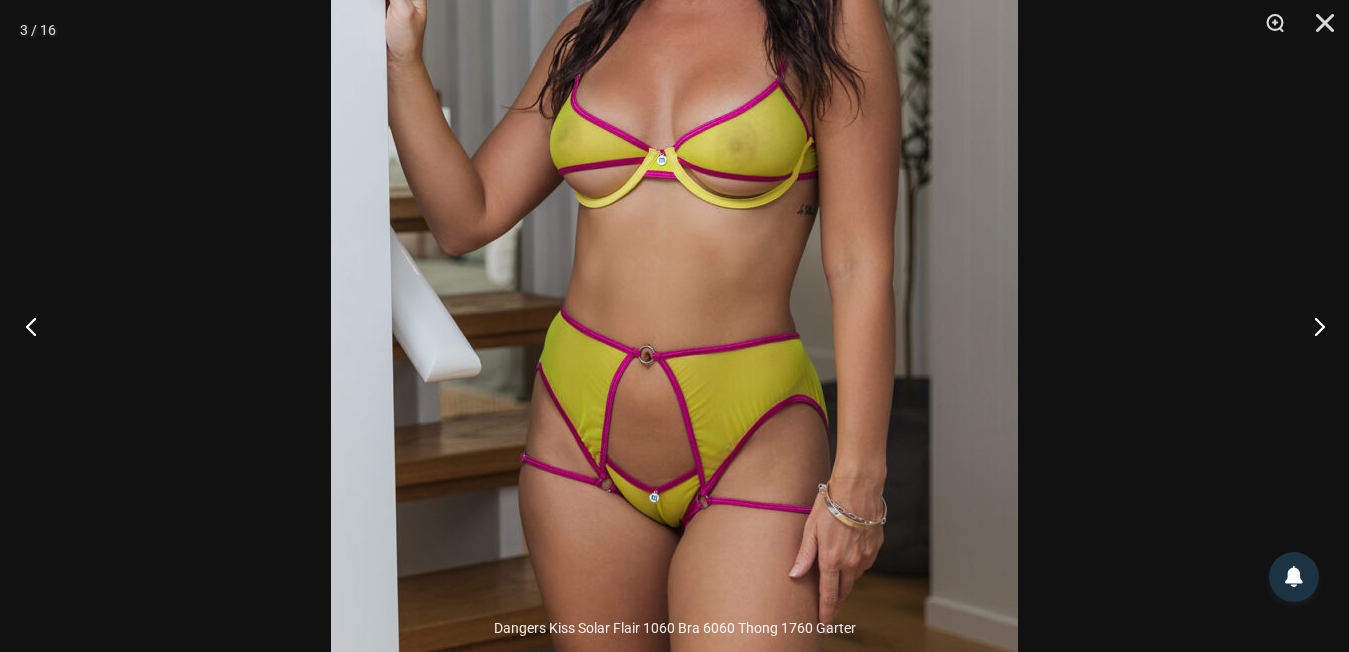 click at bounding box center [37, 326] 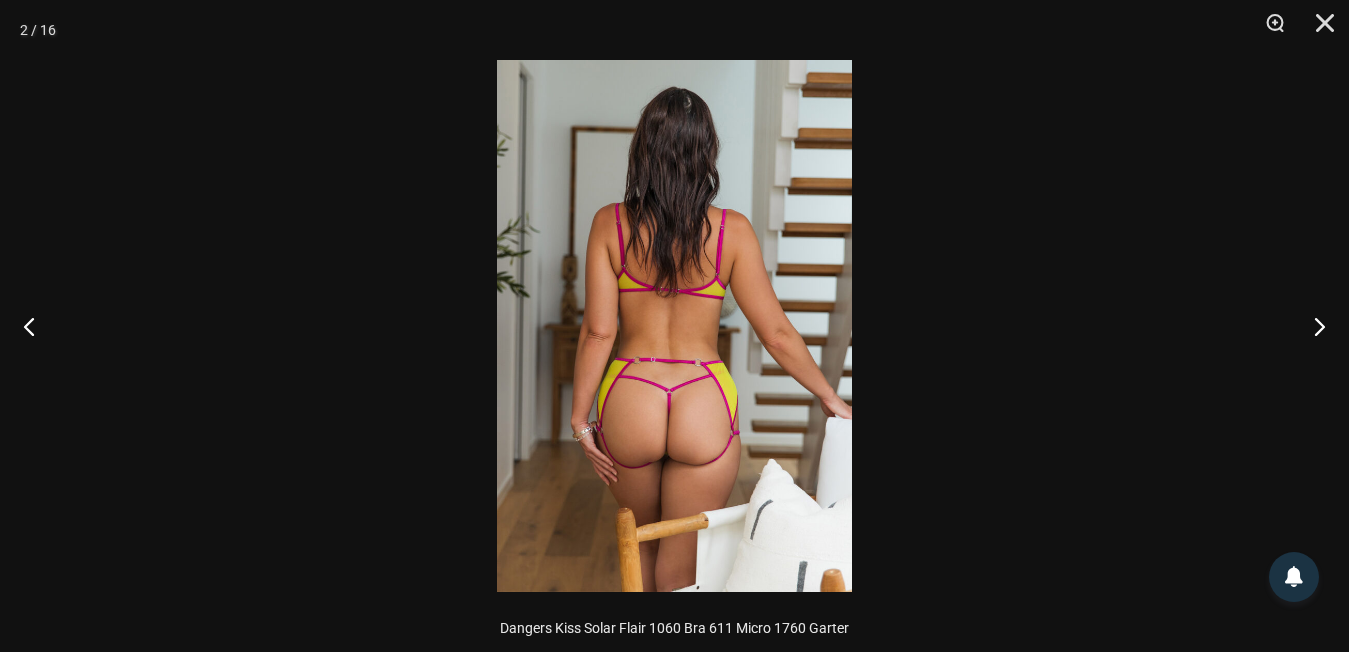 click at bounding box center (674, 326) 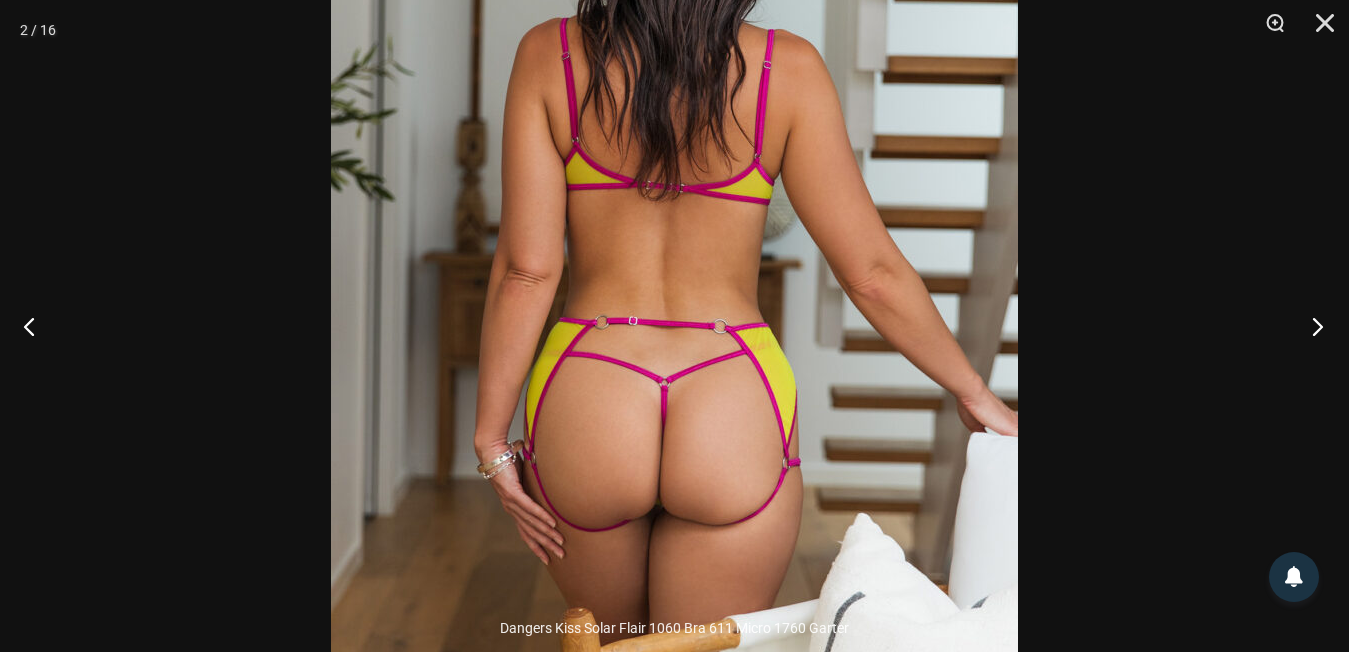 click at bounding box center [1311, 326] 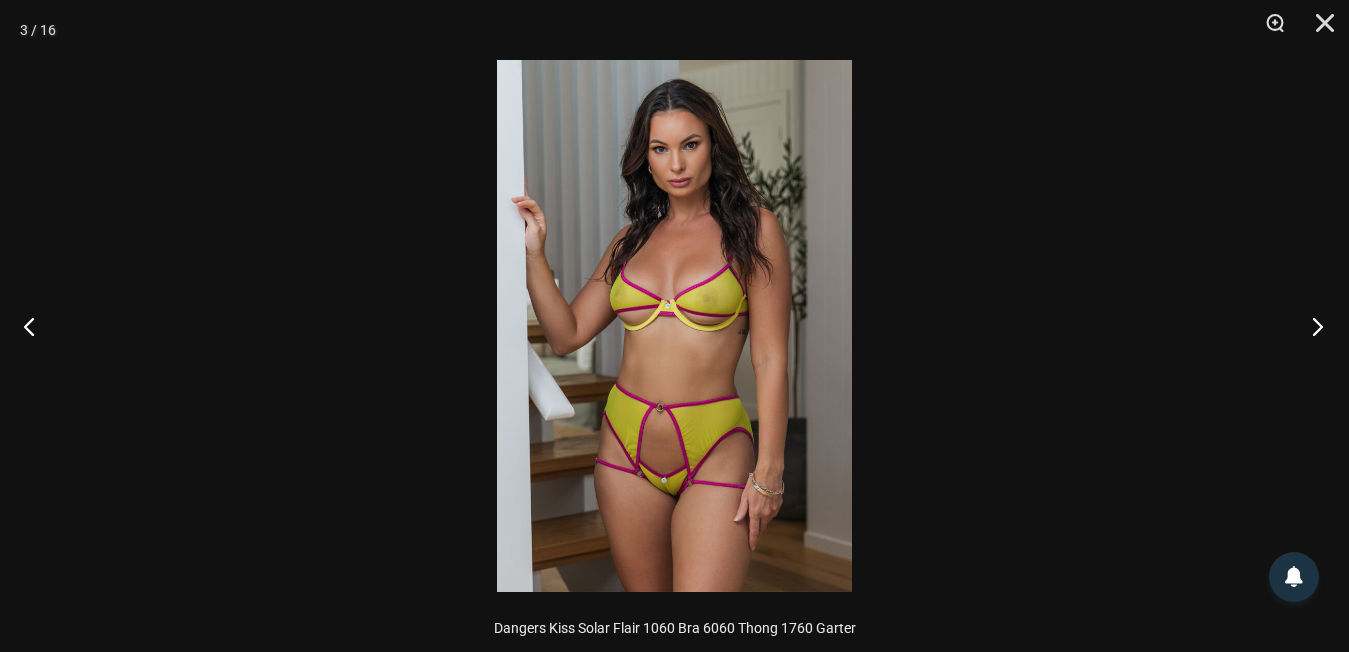 click at bounding box center [1311, 326] 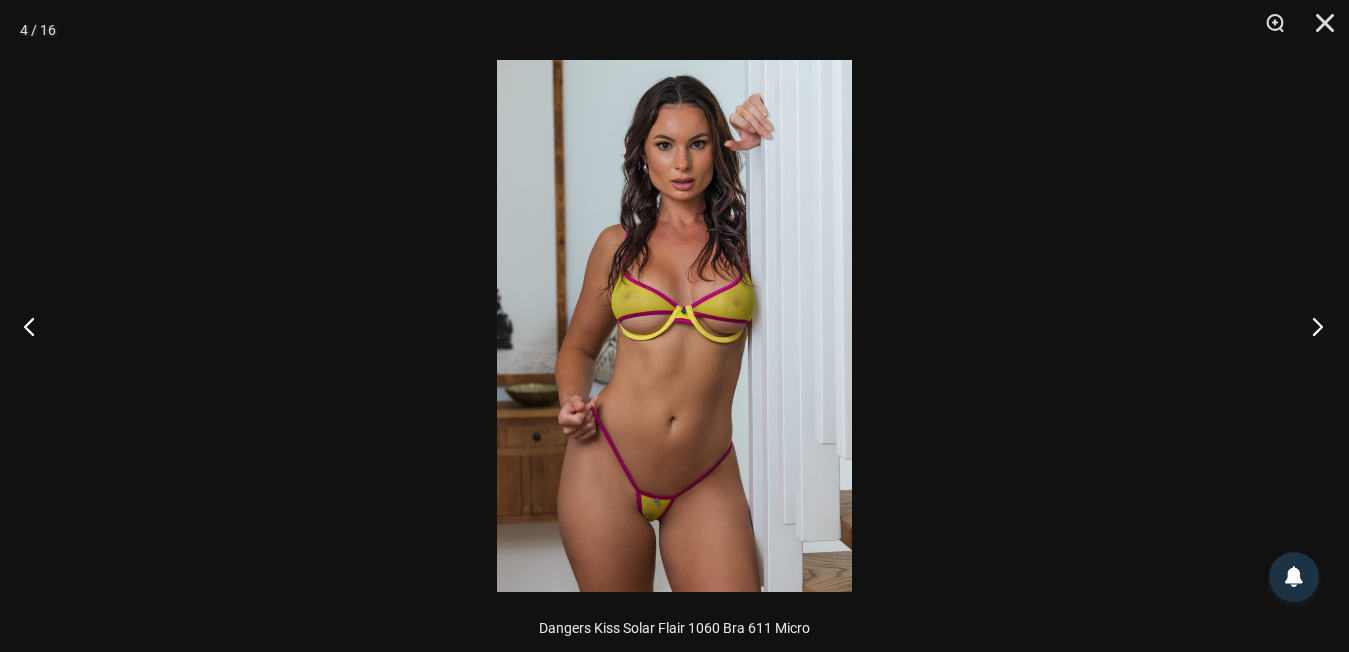 click at bounding box center [1311, 326] 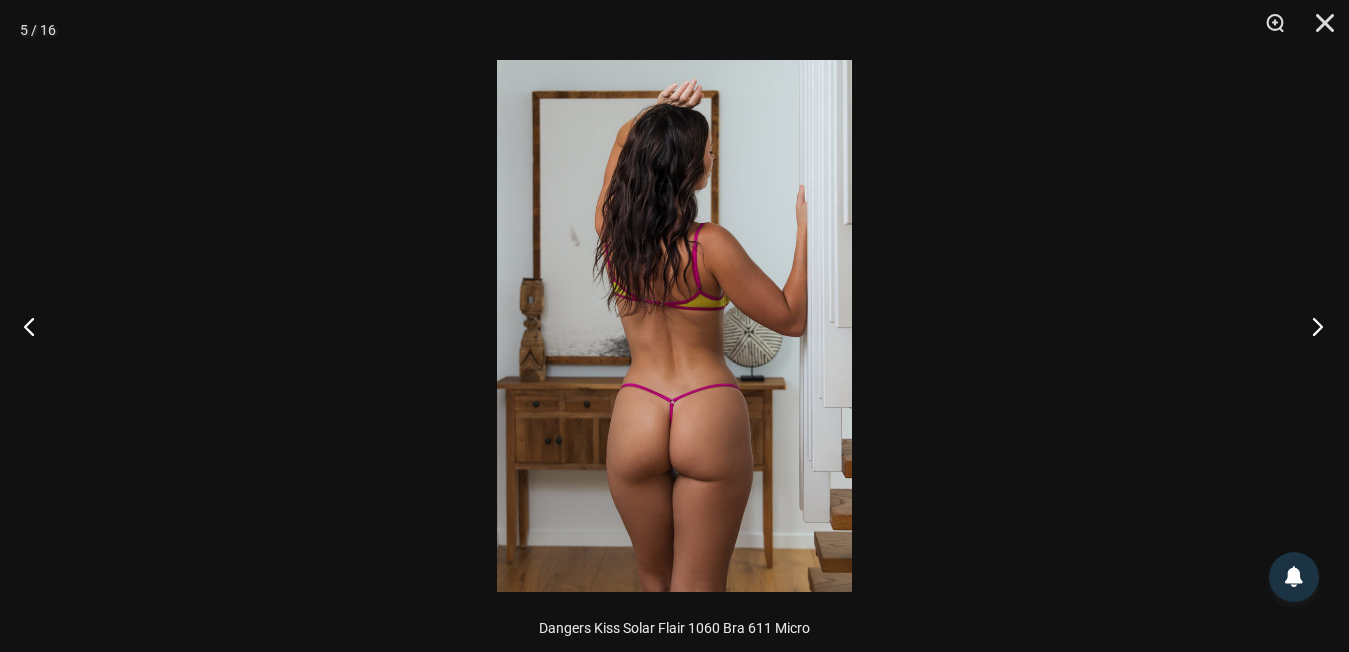 click at bounding box center (1311, 326) 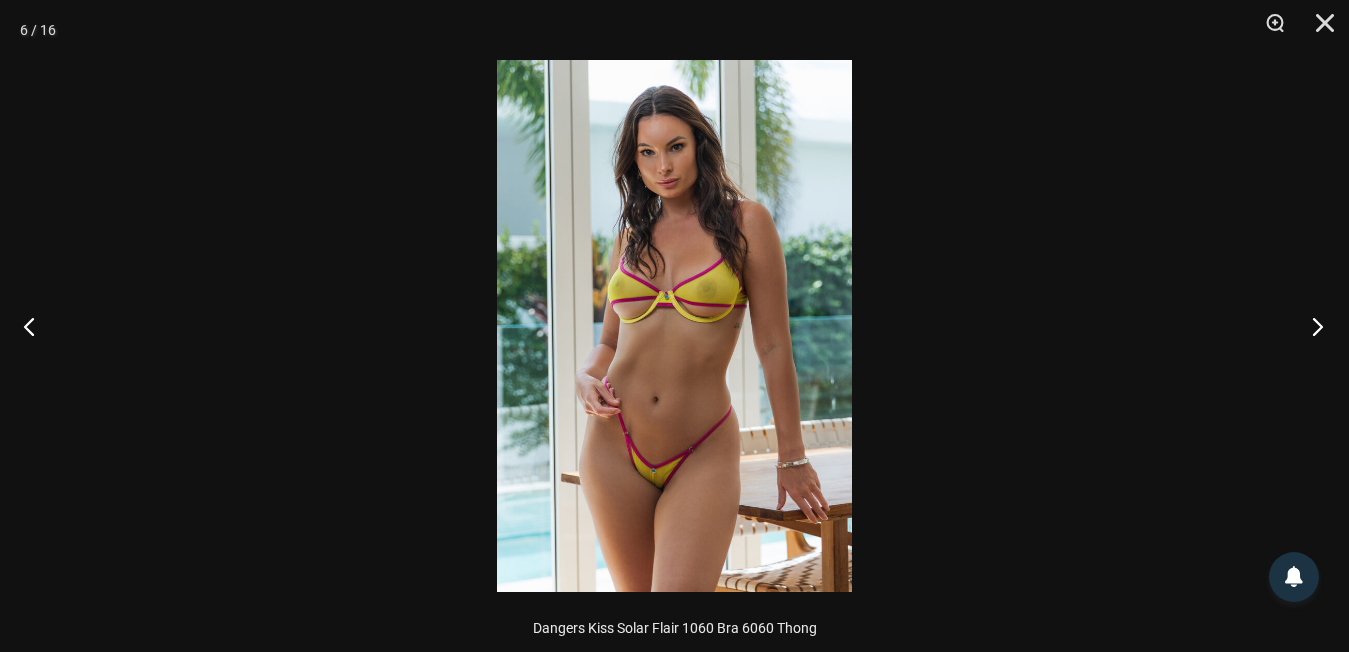 click at bounding box center (1311, 326) 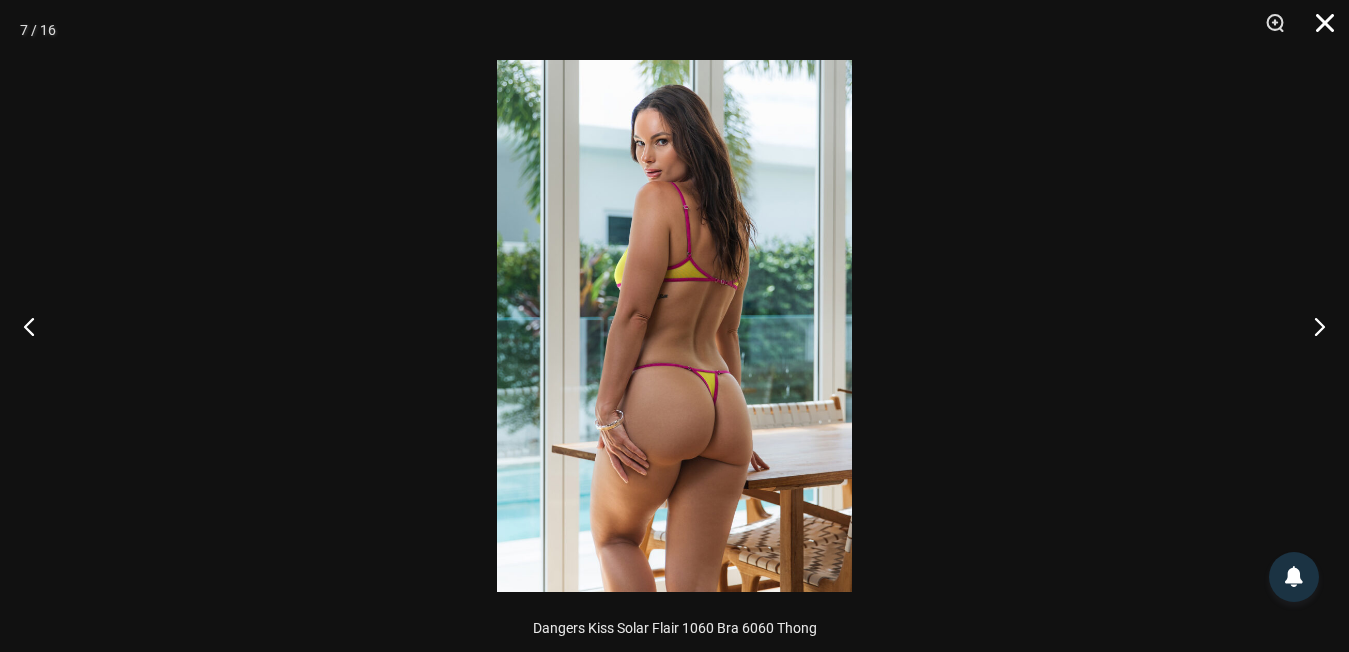 click at bounding box center (1318, 30) 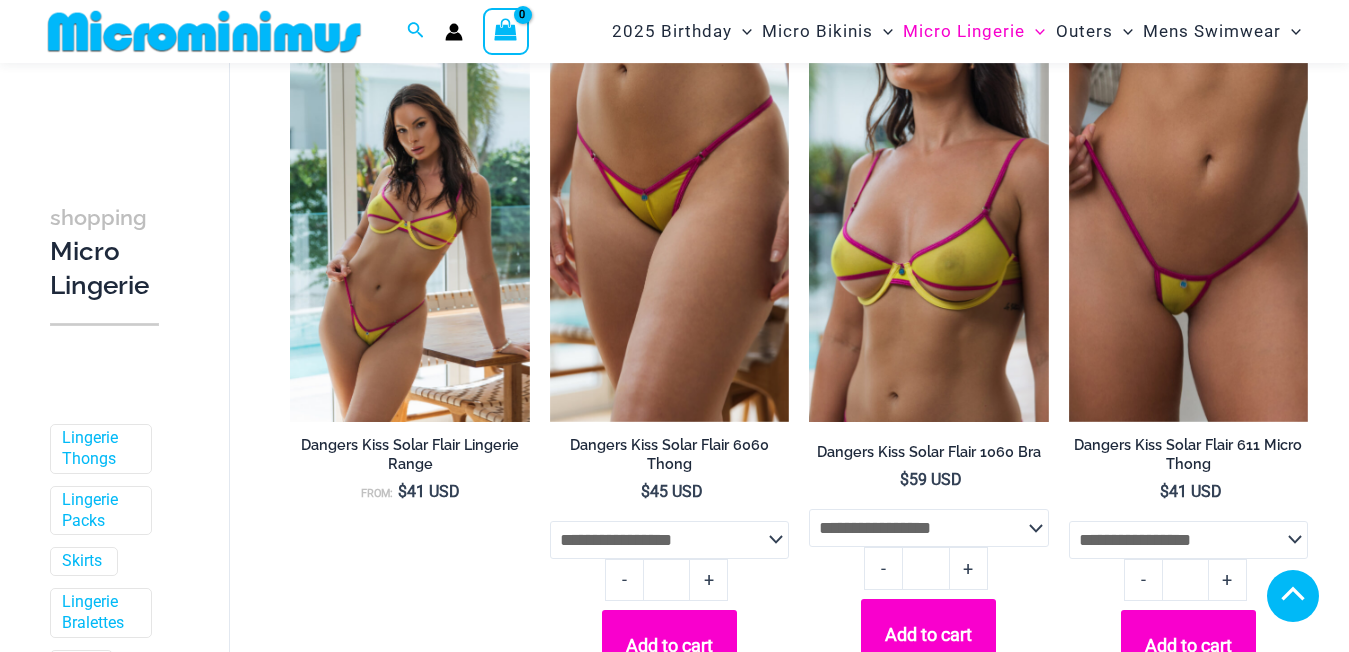 scroll, scrollTop: 4534, scrollLeft: 0, axis: vertical 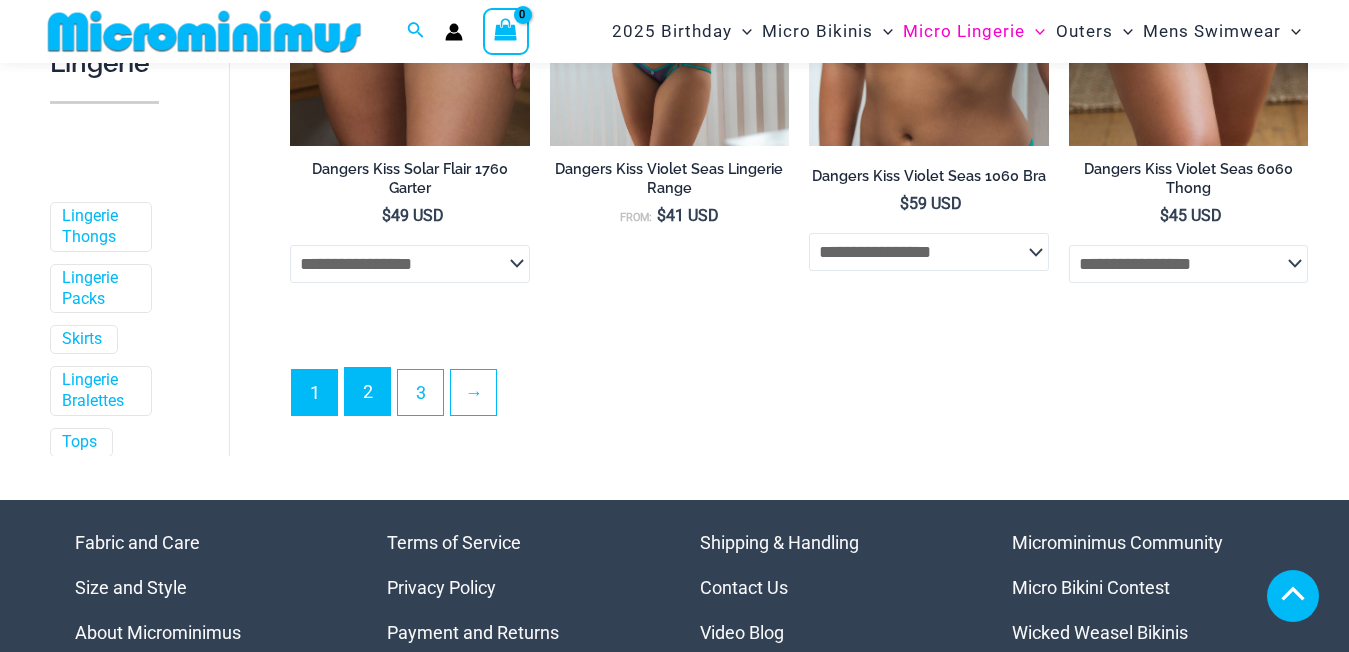 click on "2" at bounding box center (367, 391) 